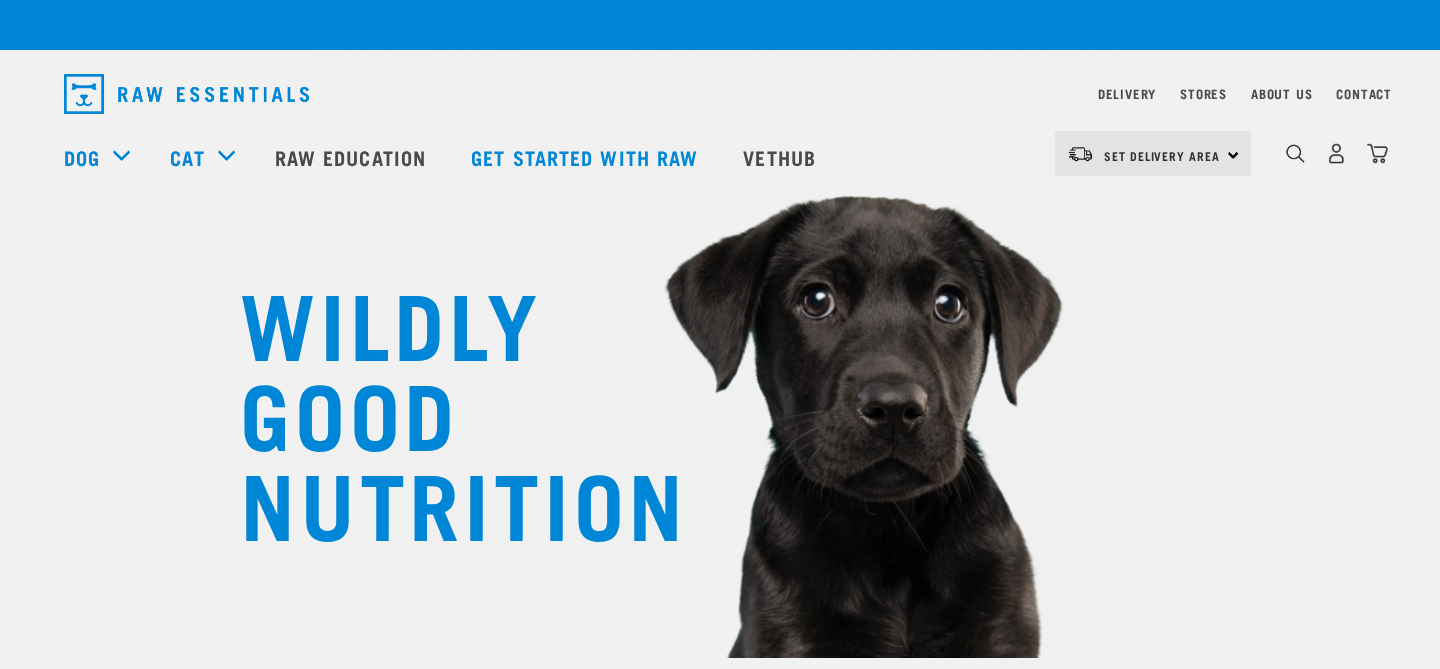 scroll, scrollTop: 0, scrollLeft: 0, axis: both 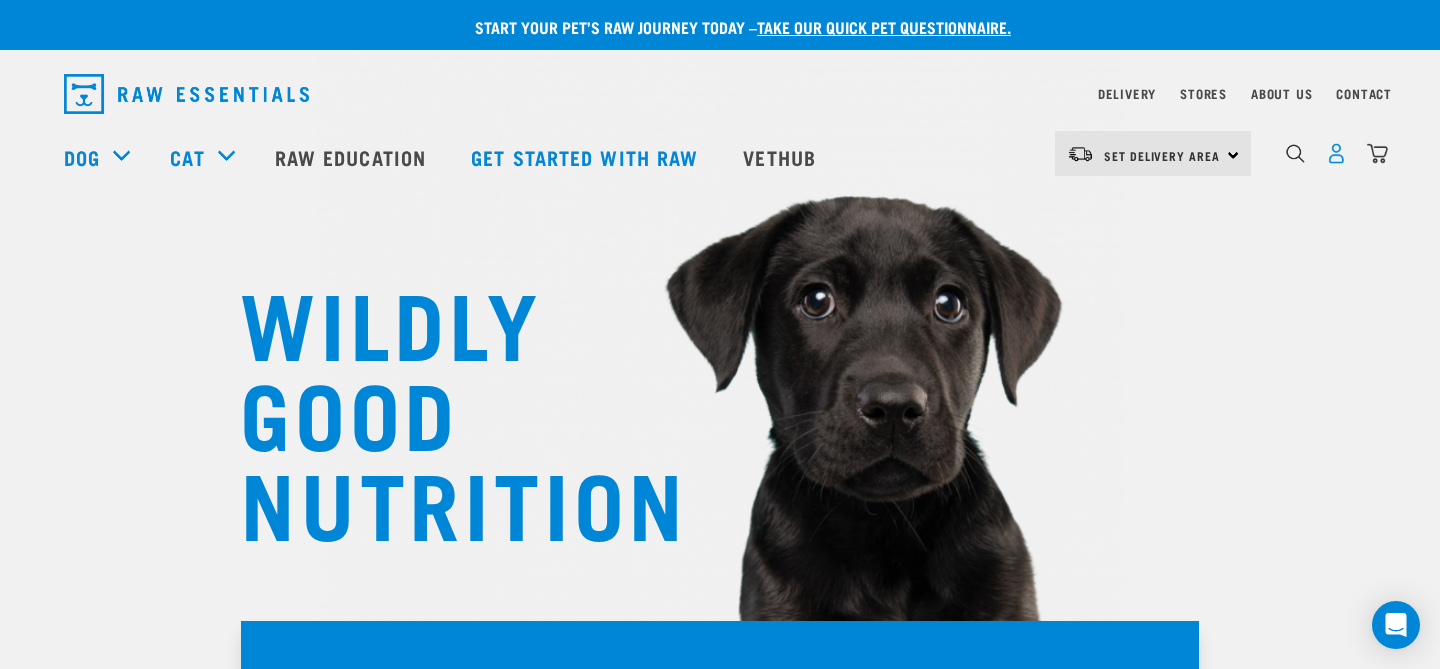 click at bounding box center (1336, 153) 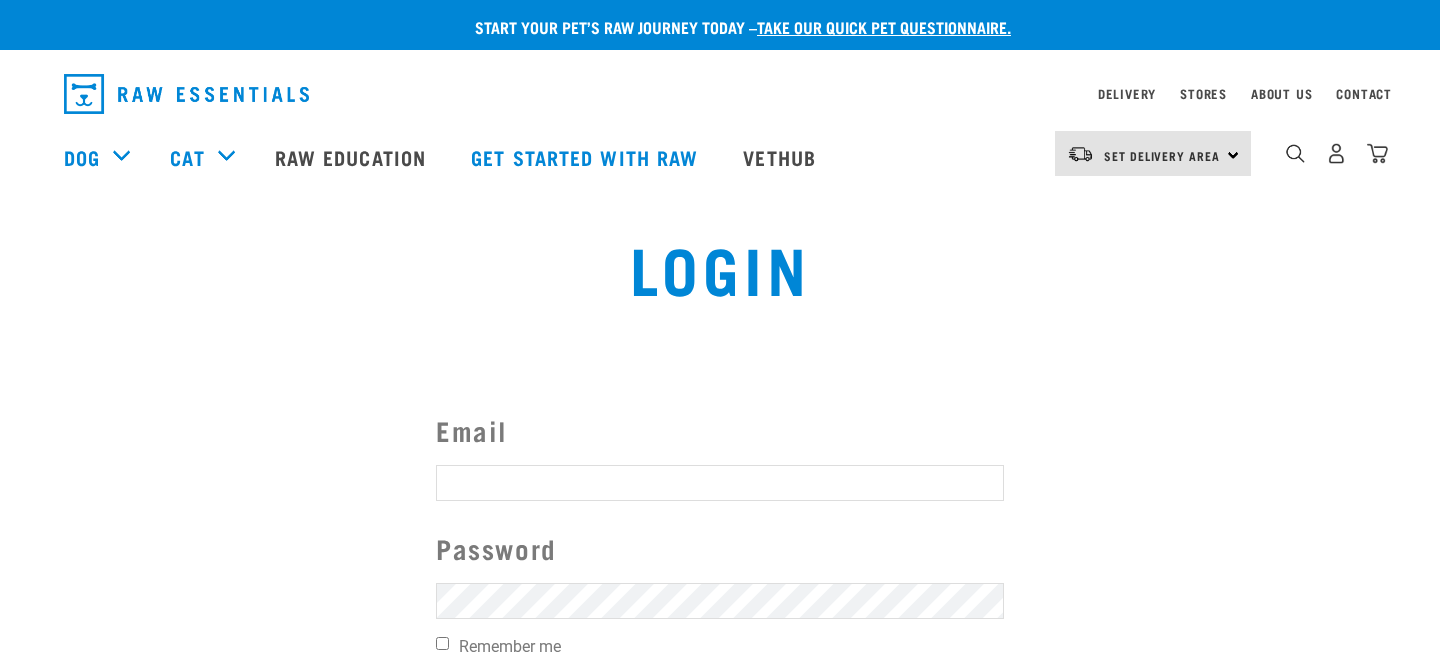 scroll, scrollTop: 0, scrollLeft: 0, axis: both 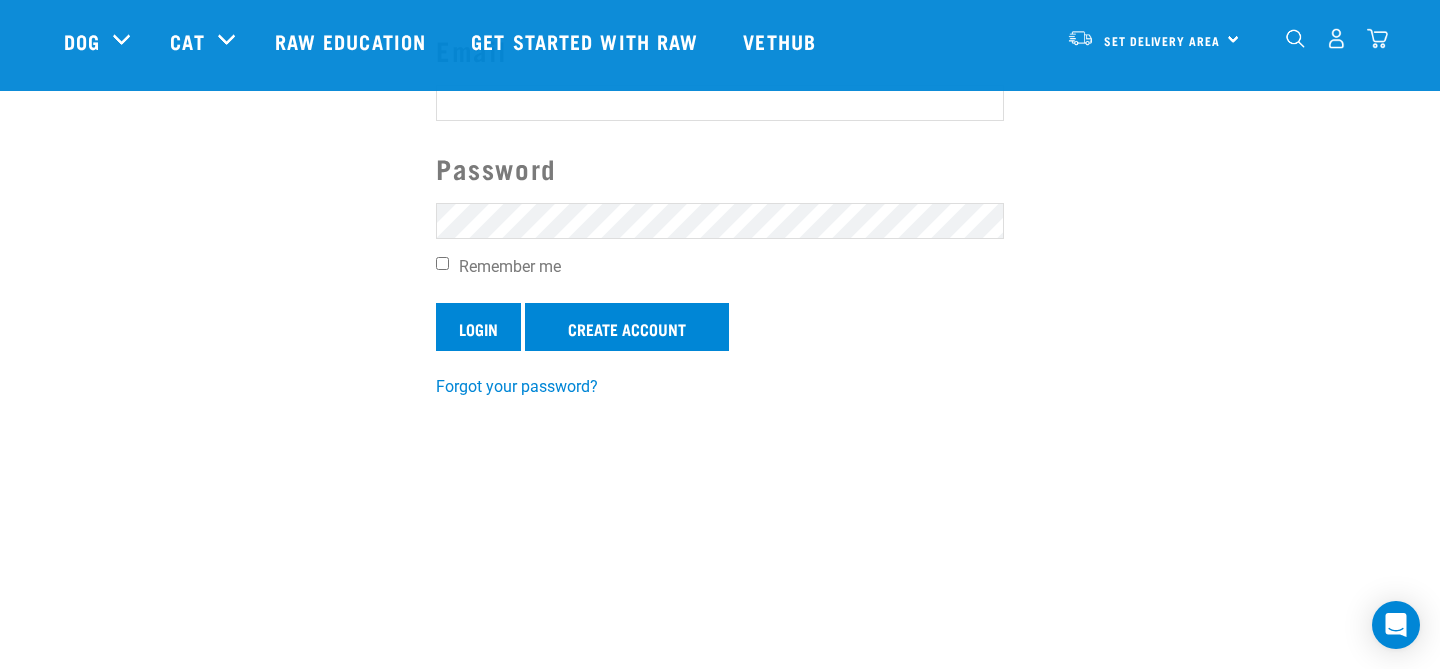 type on "Info@trainwithleah.co.nz" 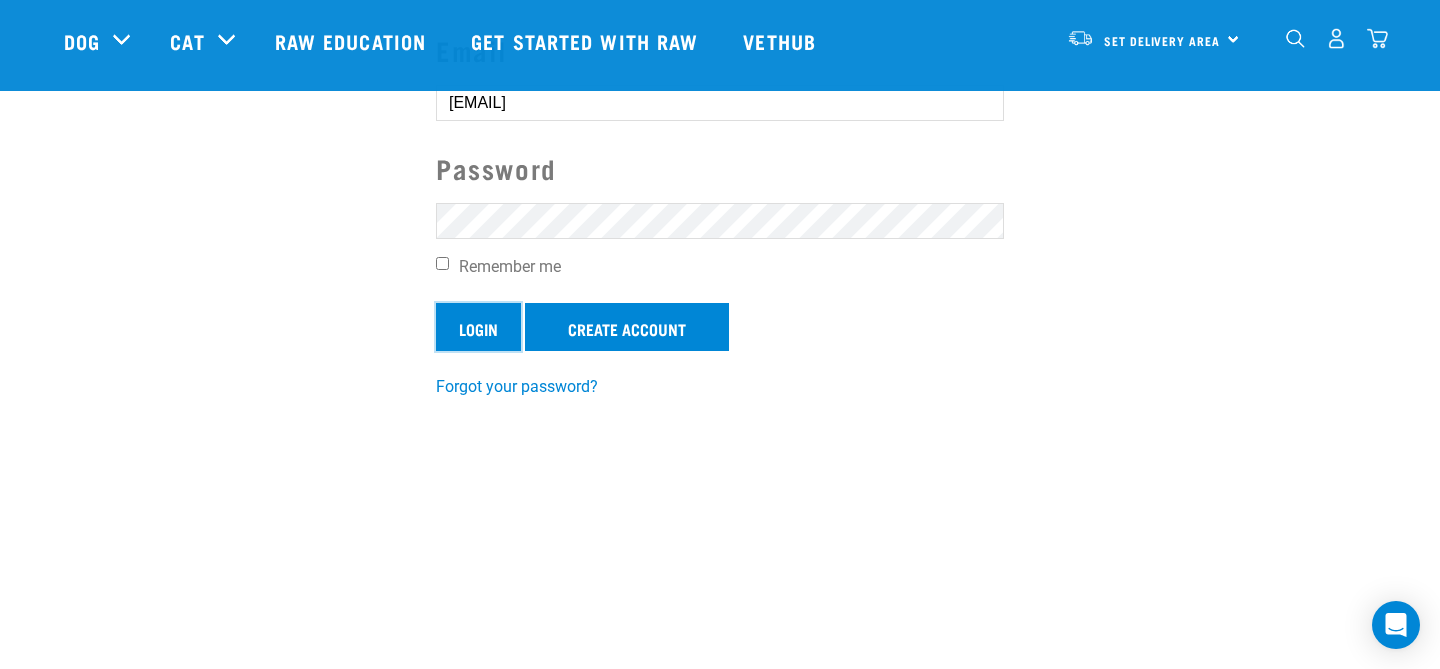 click on "Login" at bounding box center [478, 327] 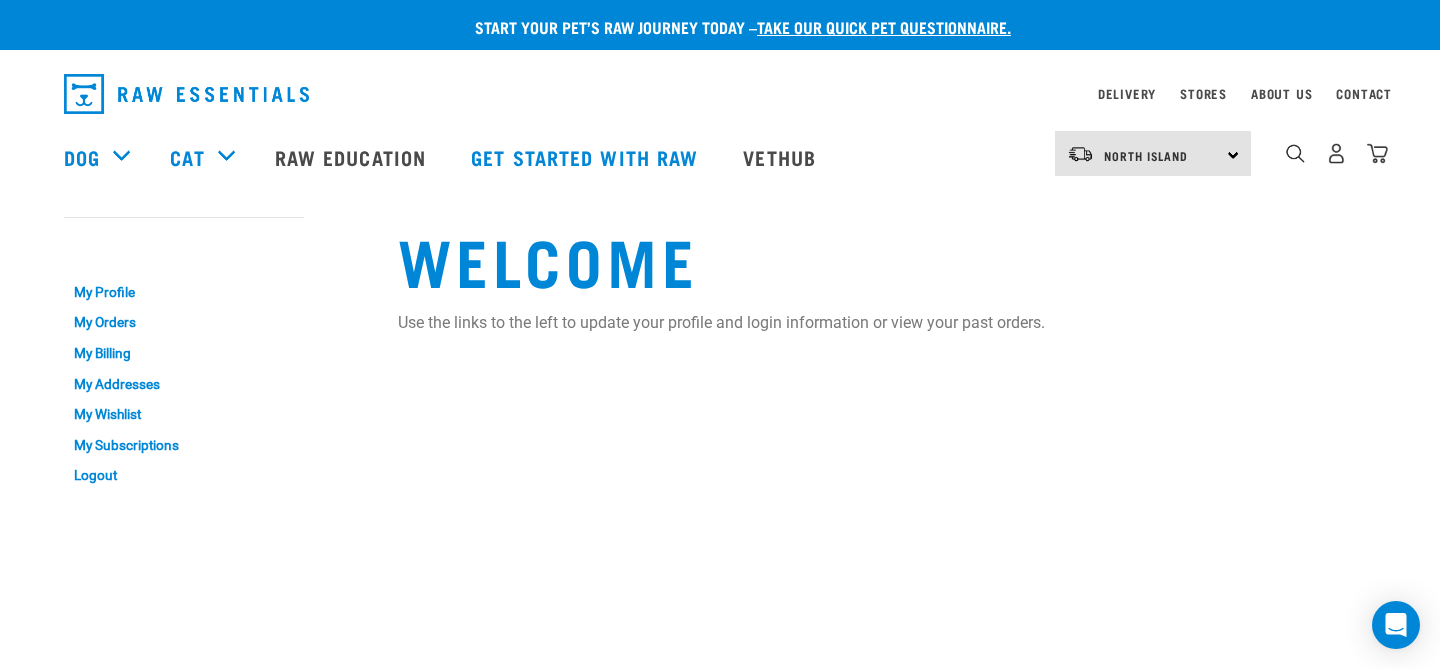 scroll, scrollTop: 0, scrollLeft: 0, axis: both 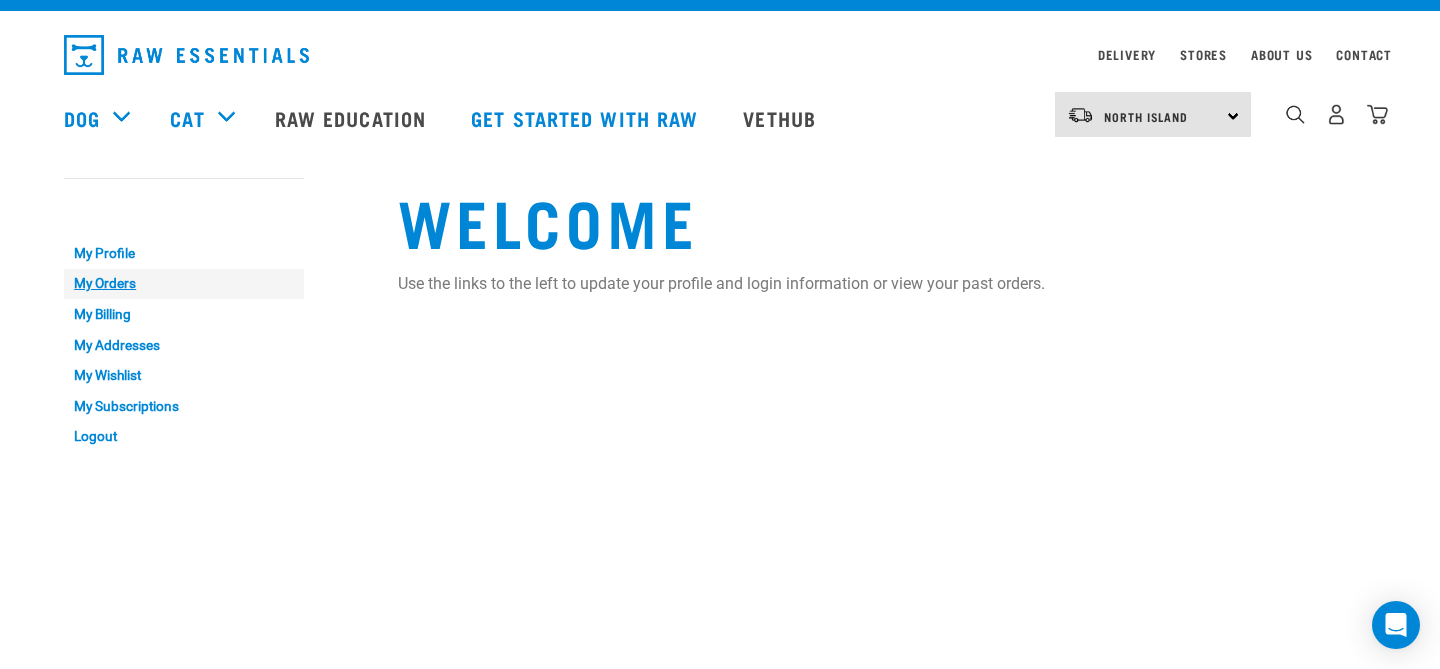click on "My Orders" at bounding box center [184, 284] 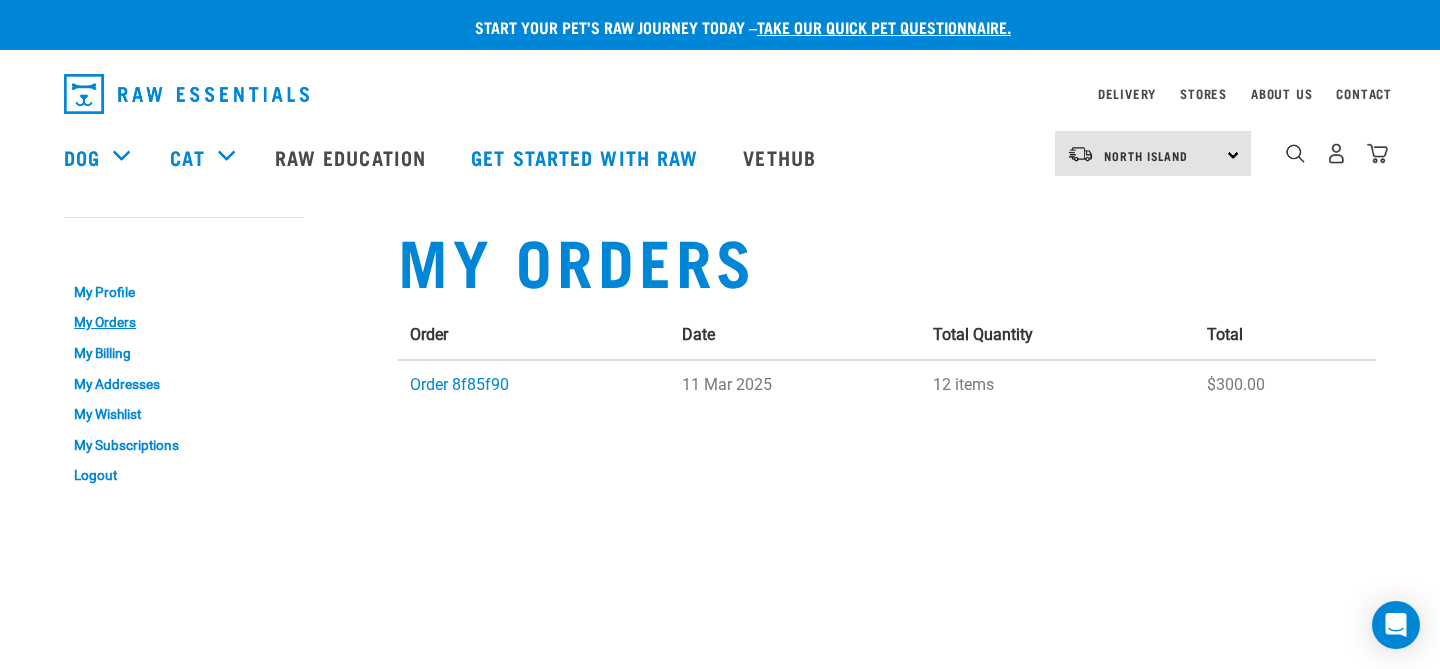 scroll, scrollTop: 0, scrollLeft: 0, axis: both 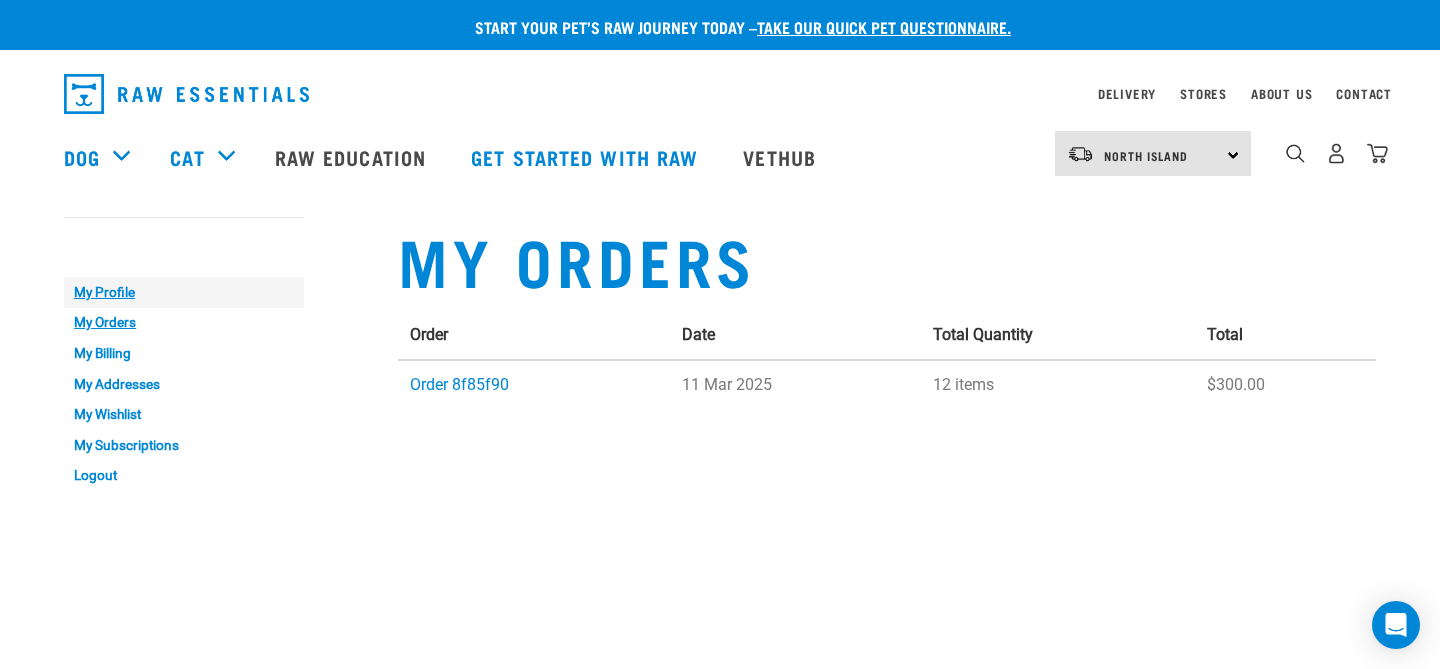 click on "My Profile" at bounding box center (184, 292) 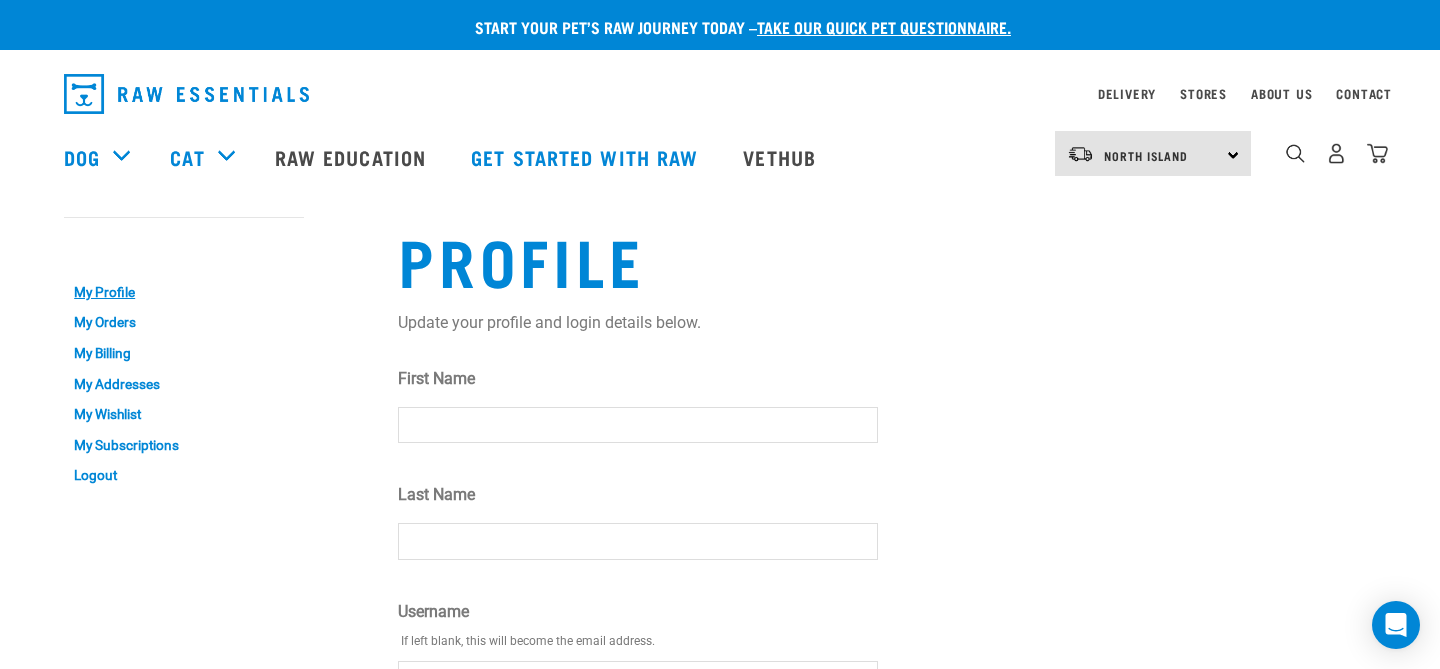 scroll, scrollTop: 0, scrollLeft: 0, axis: both 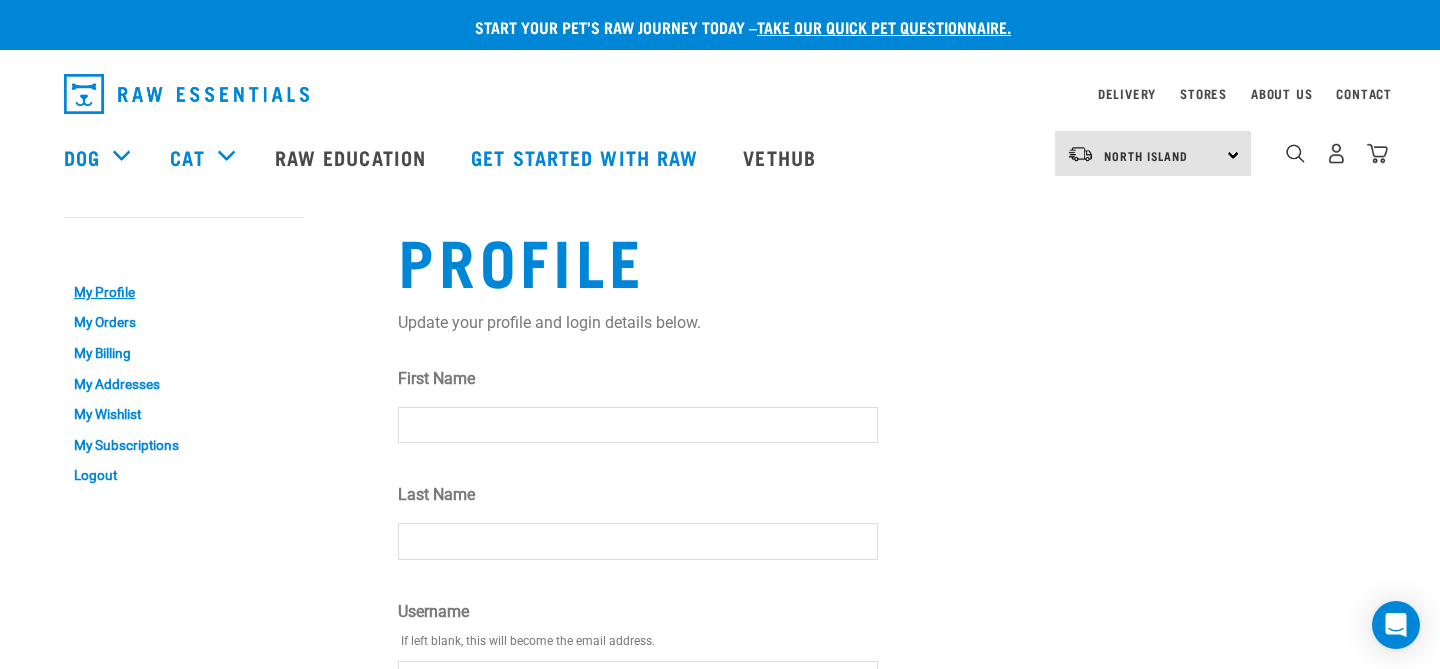 click on "First Name" at bounding box center (638, 425) 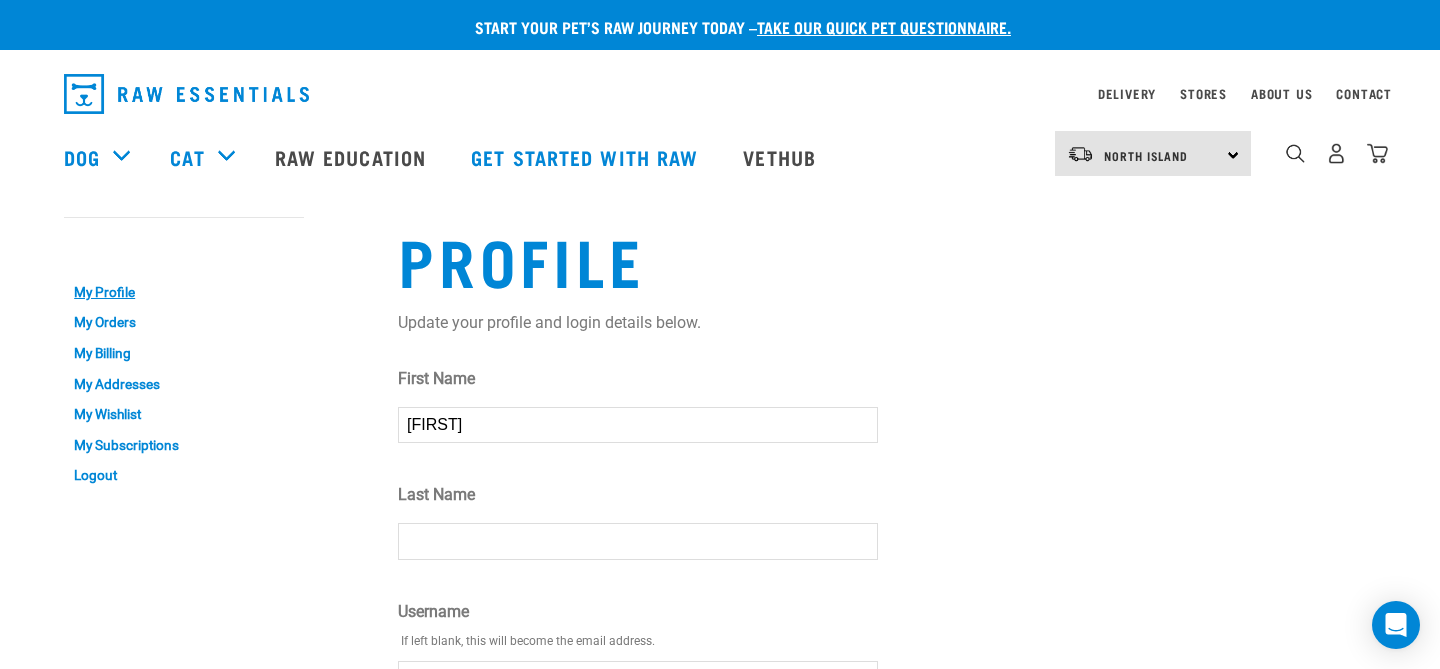 type on "Leah" 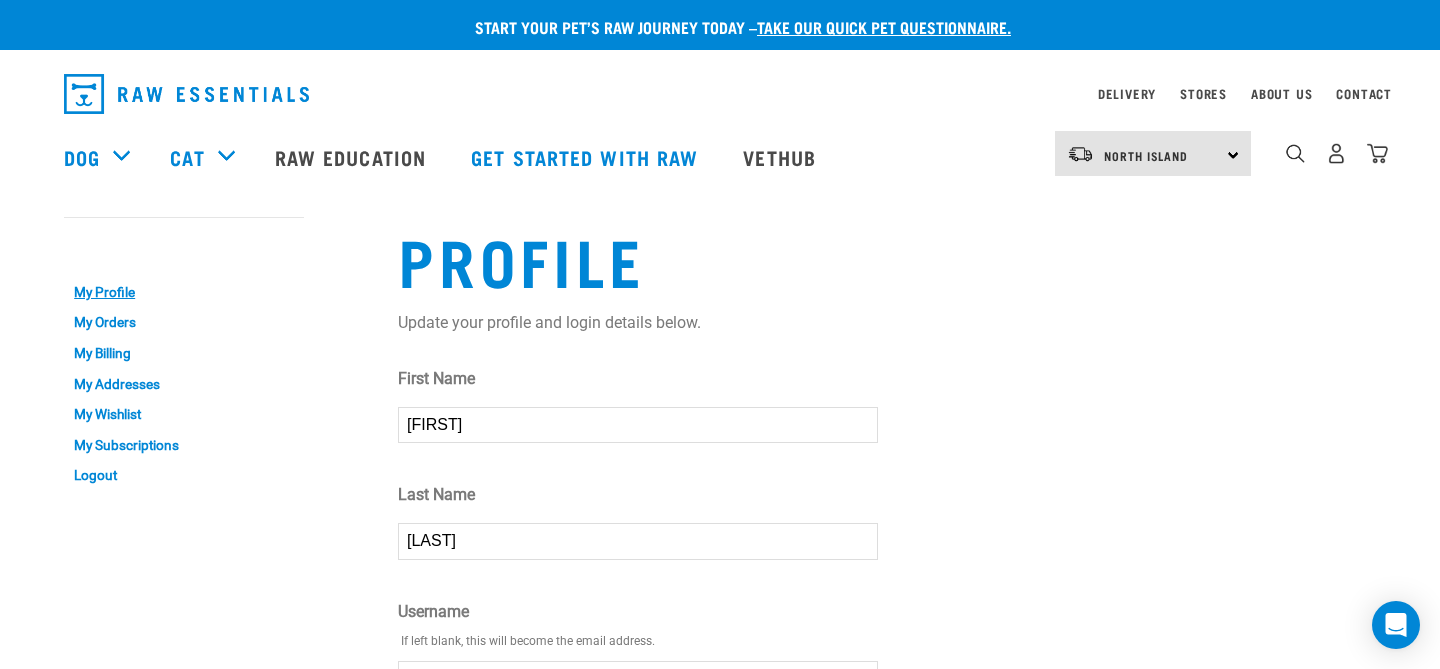 type on "McLean" 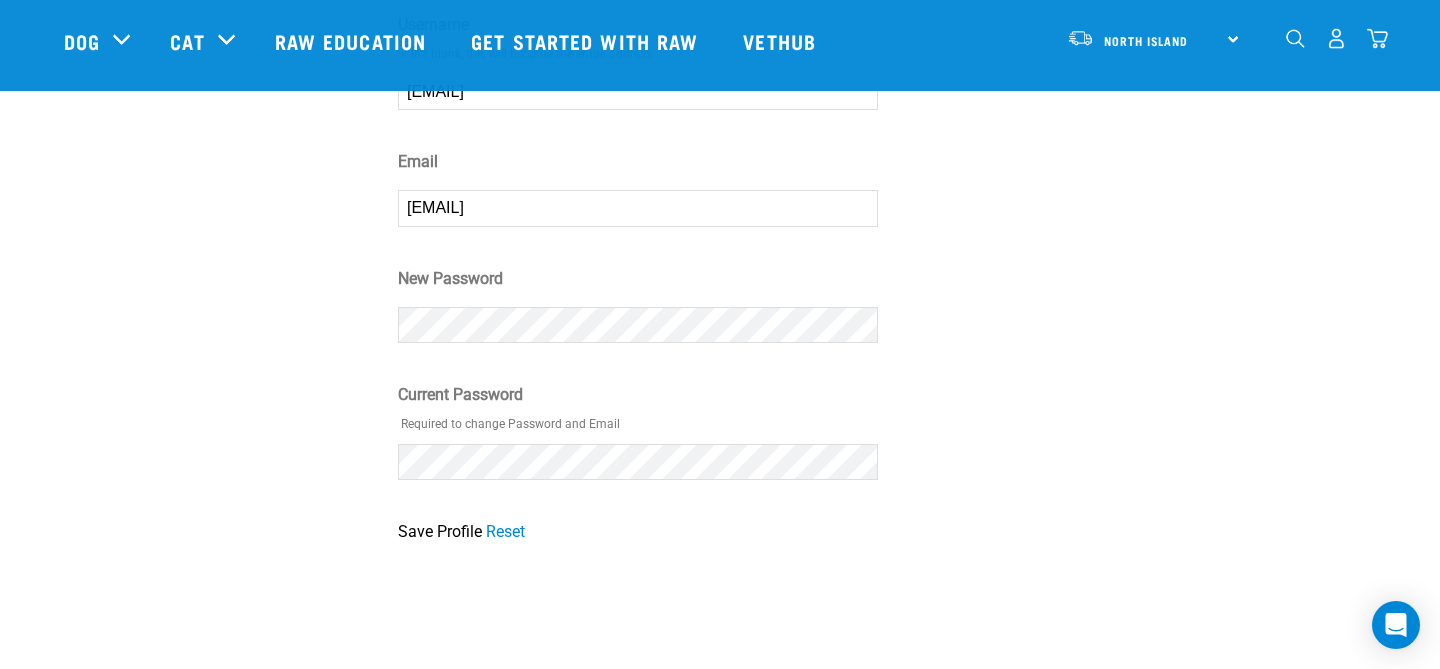 scroll, scrollTop: 0, scrollLeft: 0, axis: both 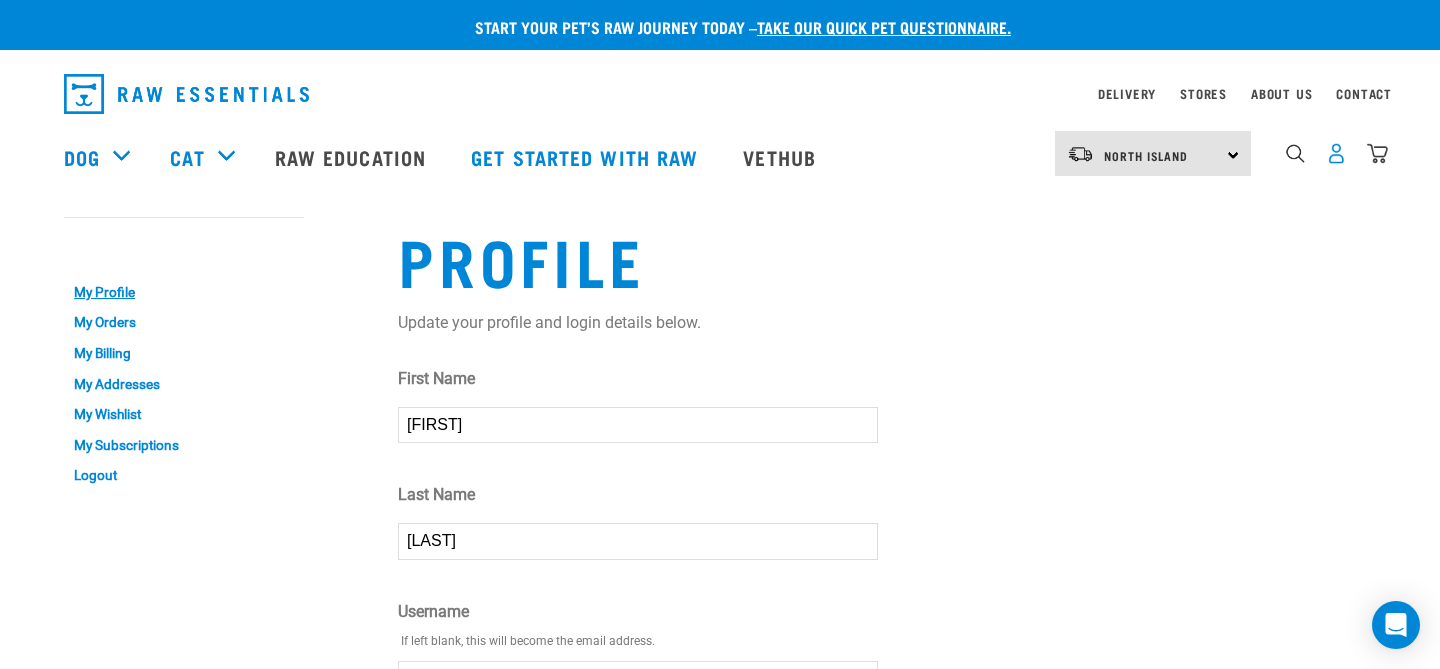 click at bounding box center (1336, 153) 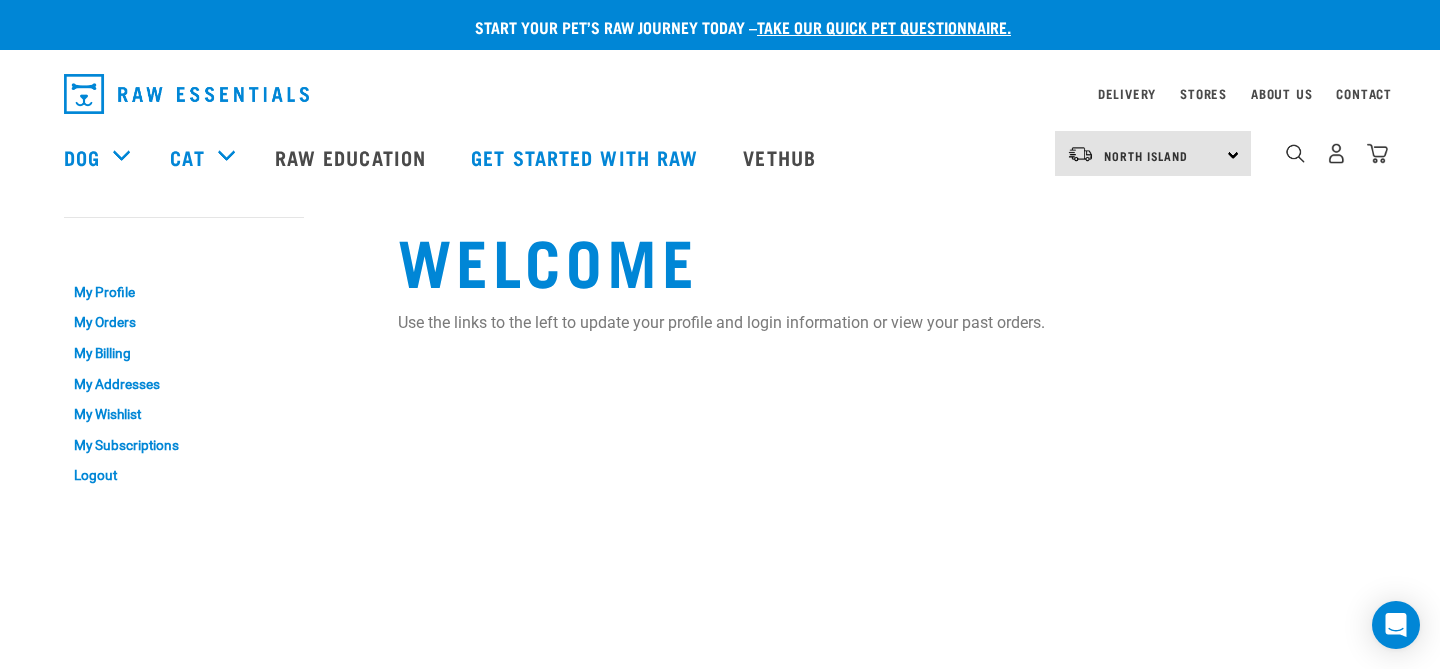 scroll, scrollTop: 0, scrollLeft: 0, axis: both 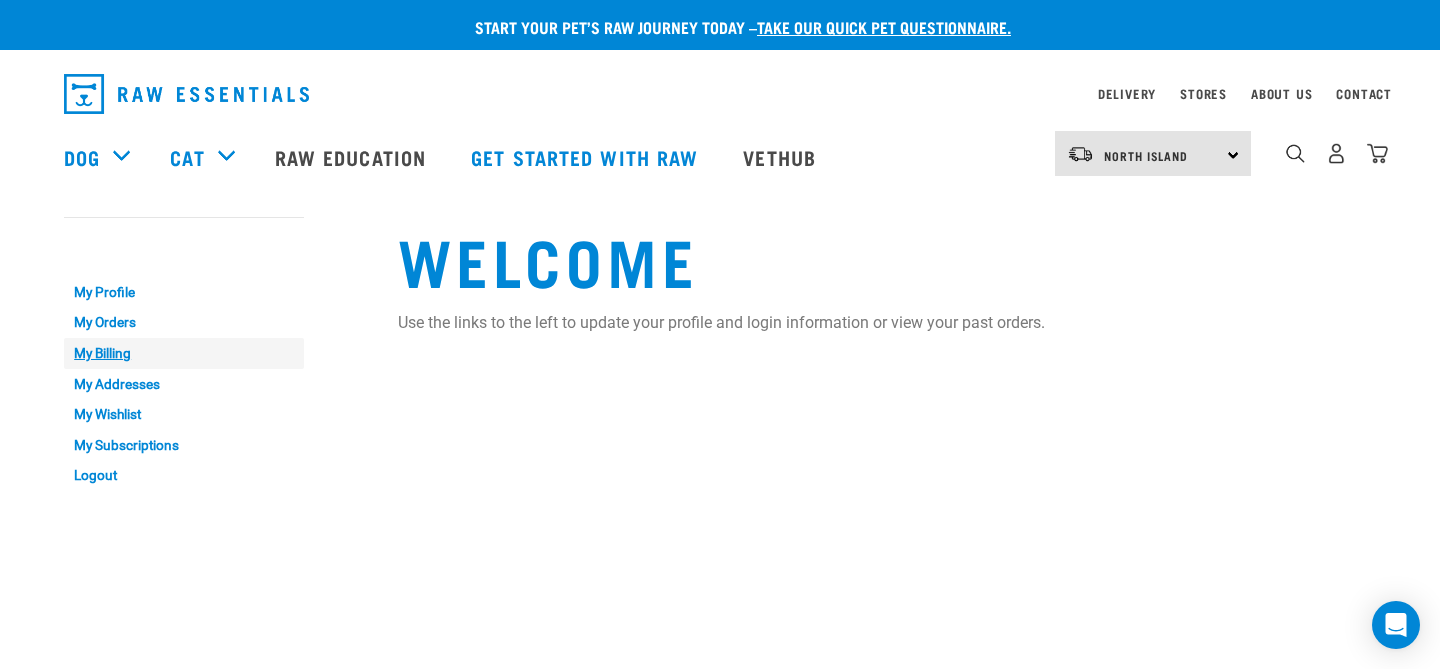 click on "My Billing" at bounding box center [184, 353] 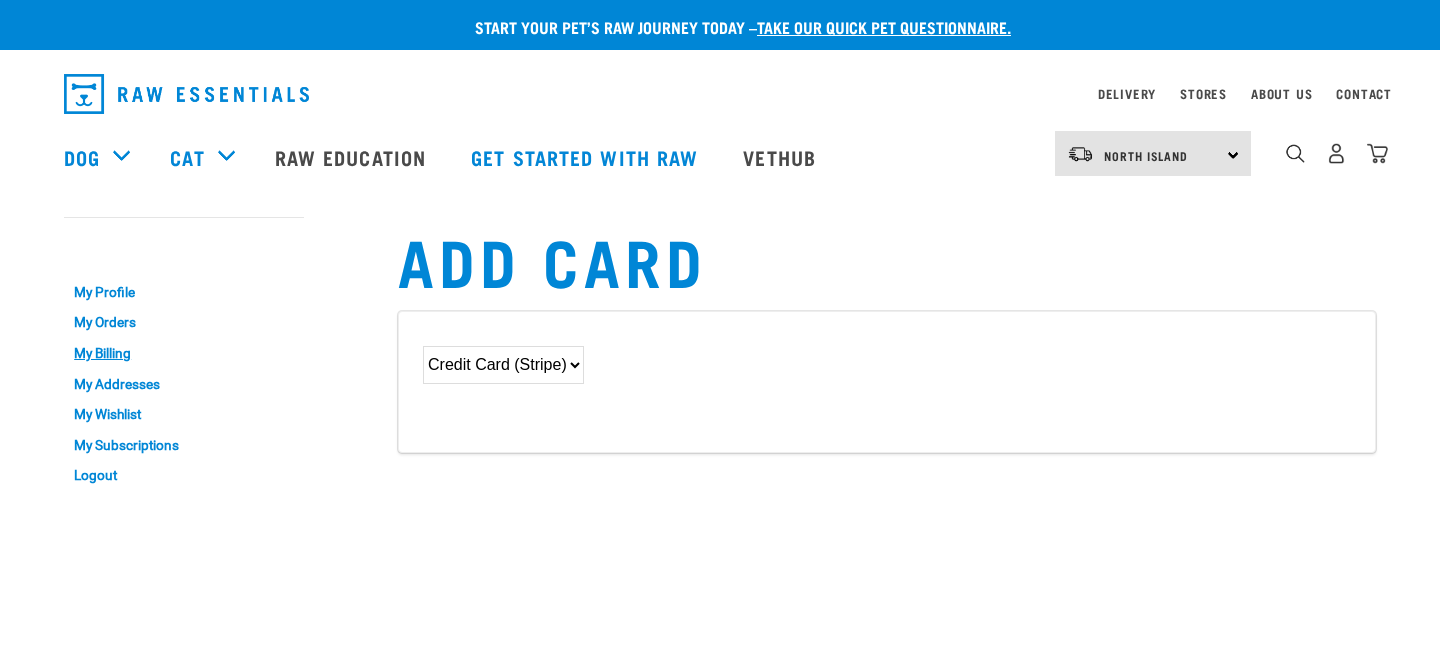 scroll, scrollTop: 0, scrollLeft: 0, axis: both 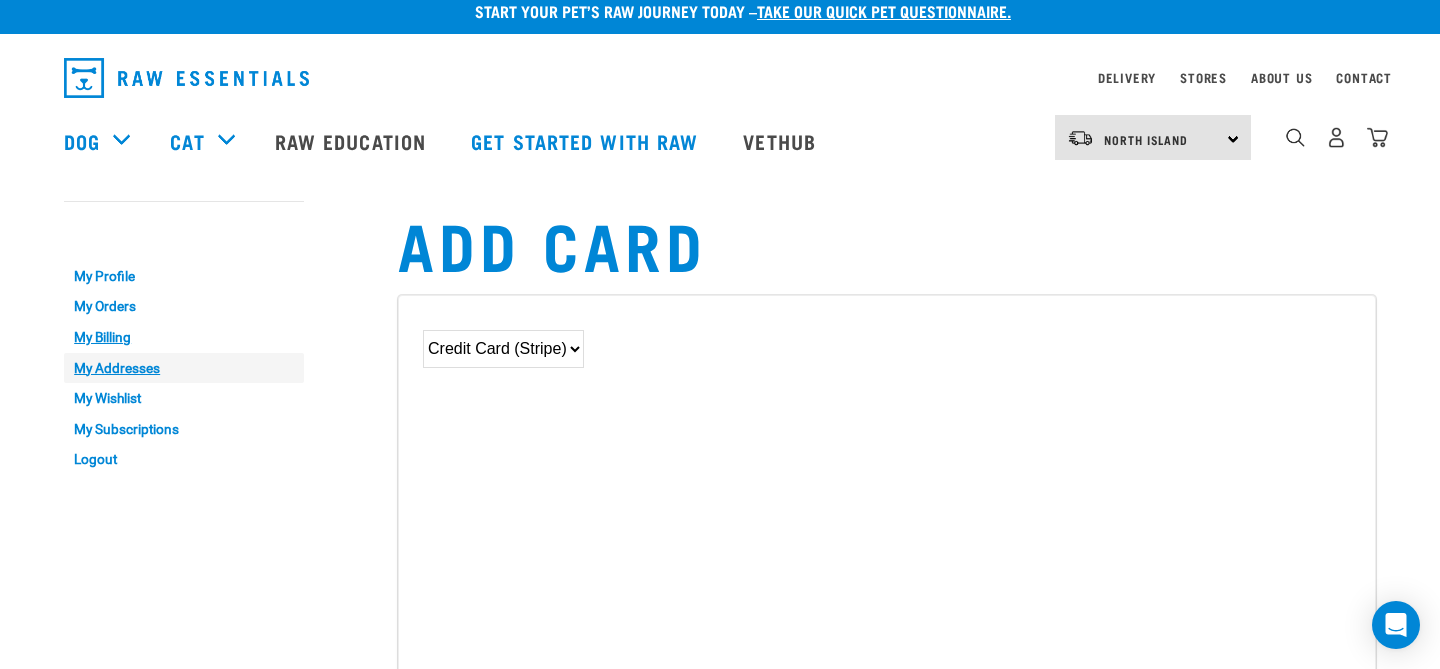 click on "My Addresses" at bounding box center (184, 368) 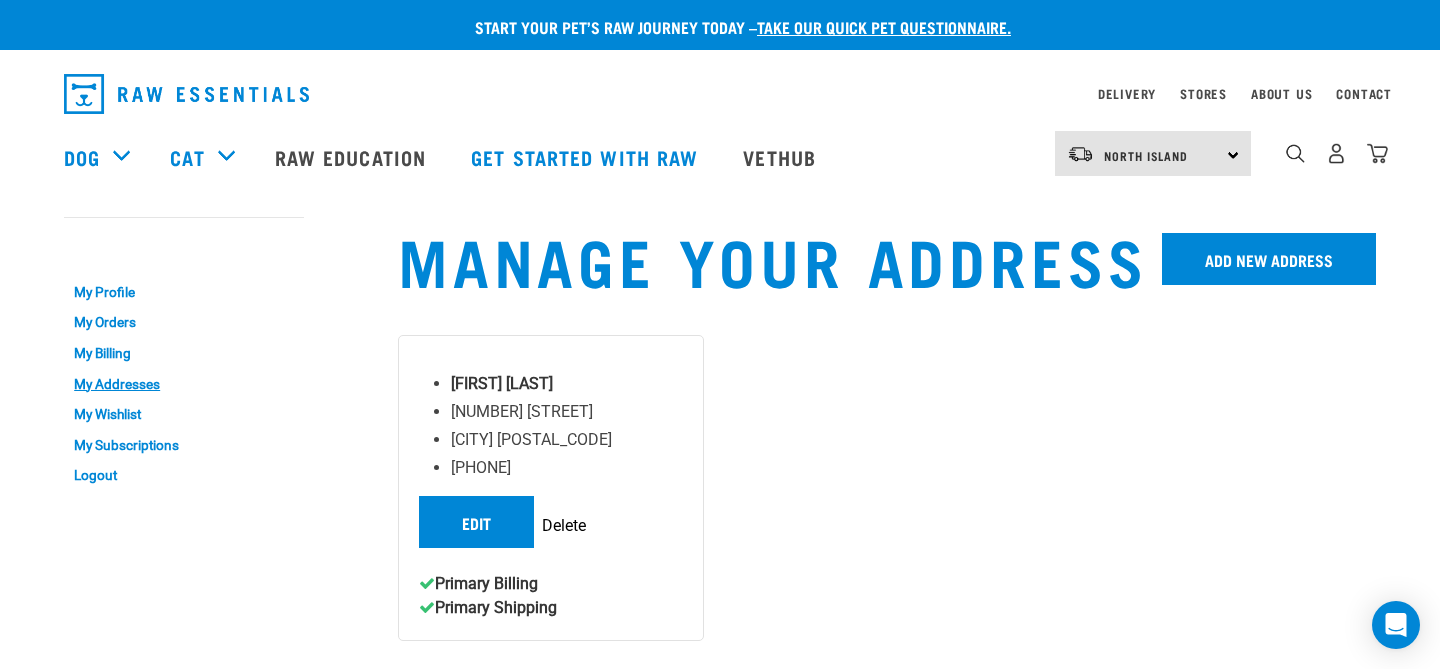 scroll, scrollTop: 0, scrollLeft: 0, axis: both 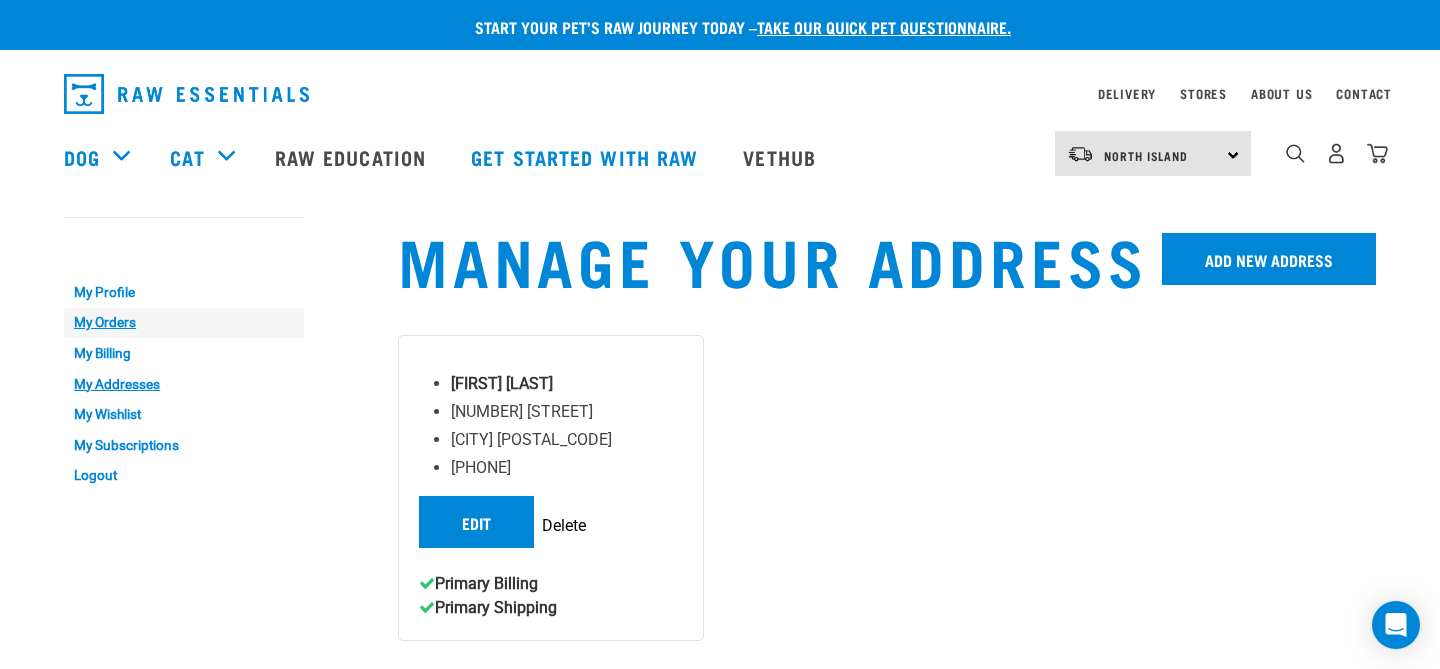 click on "My Orders" at bounding box center [184, 323] 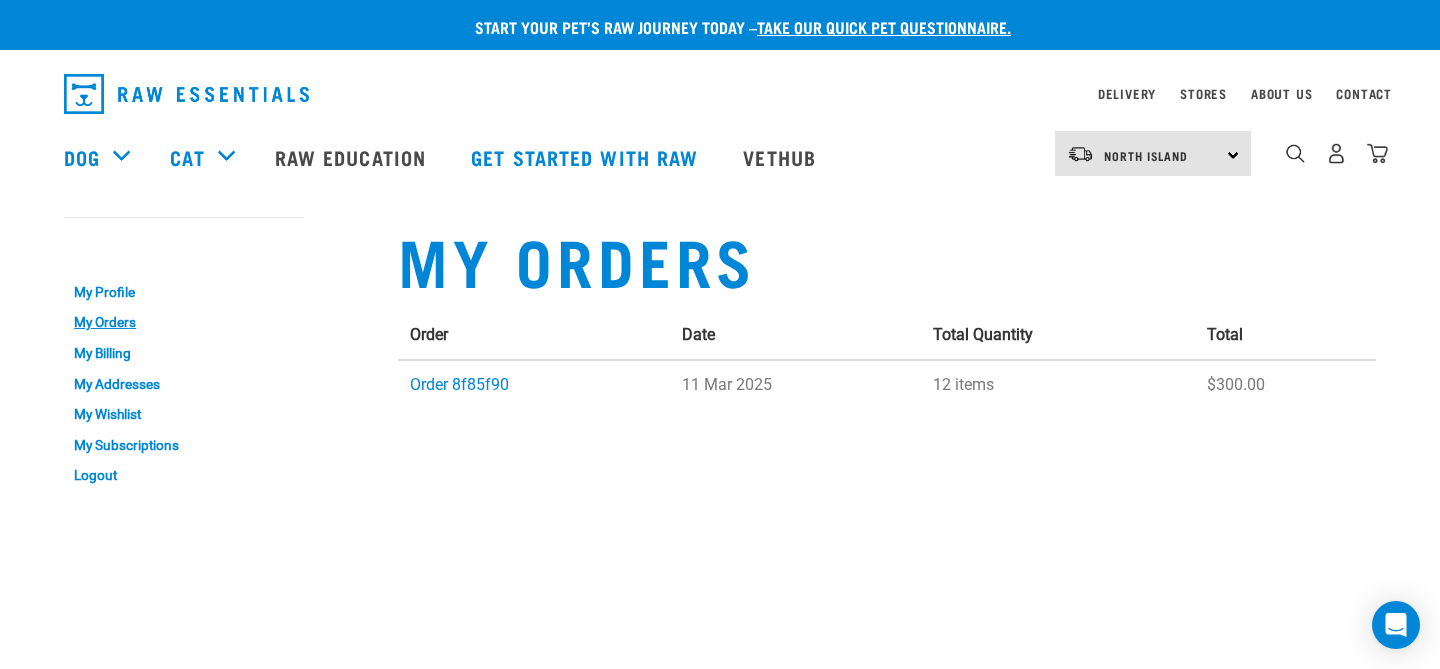 scroll, scrollTop: 0, scrollLeft: 0, axis: both 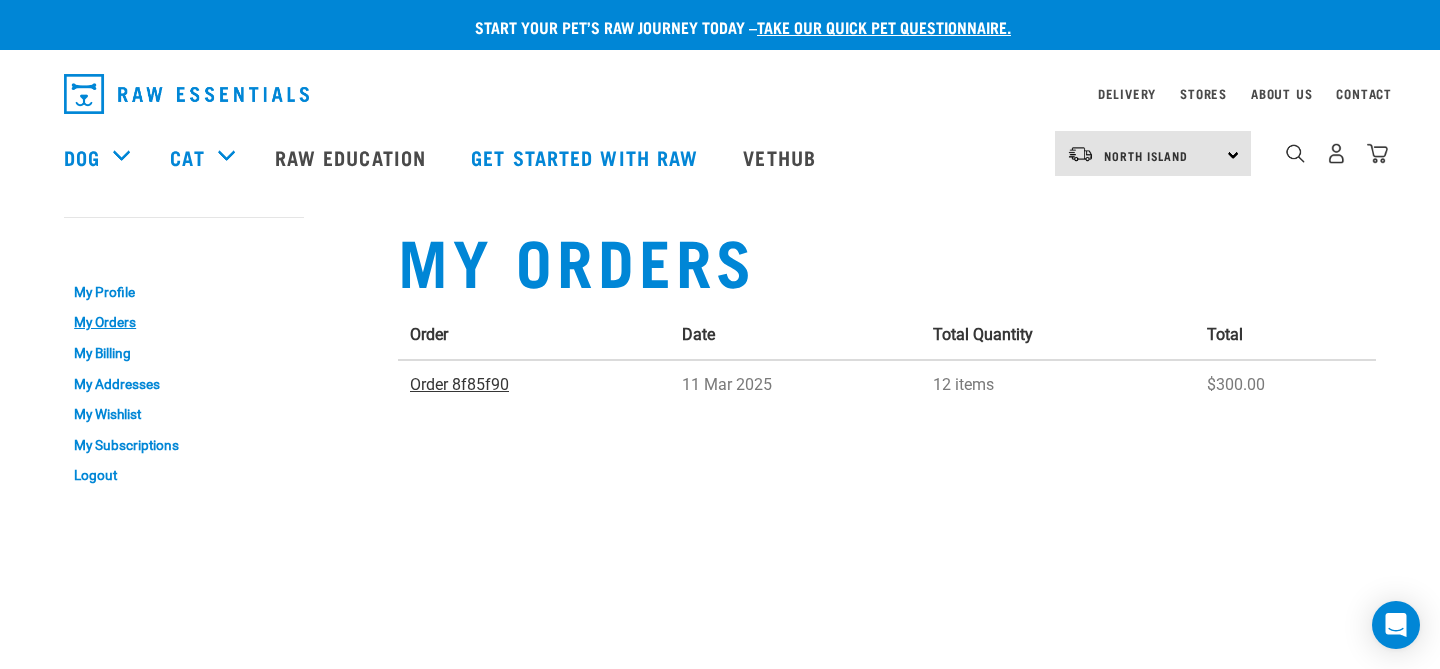 click on "Order 8f85f90" at bounding box center (459, 384) 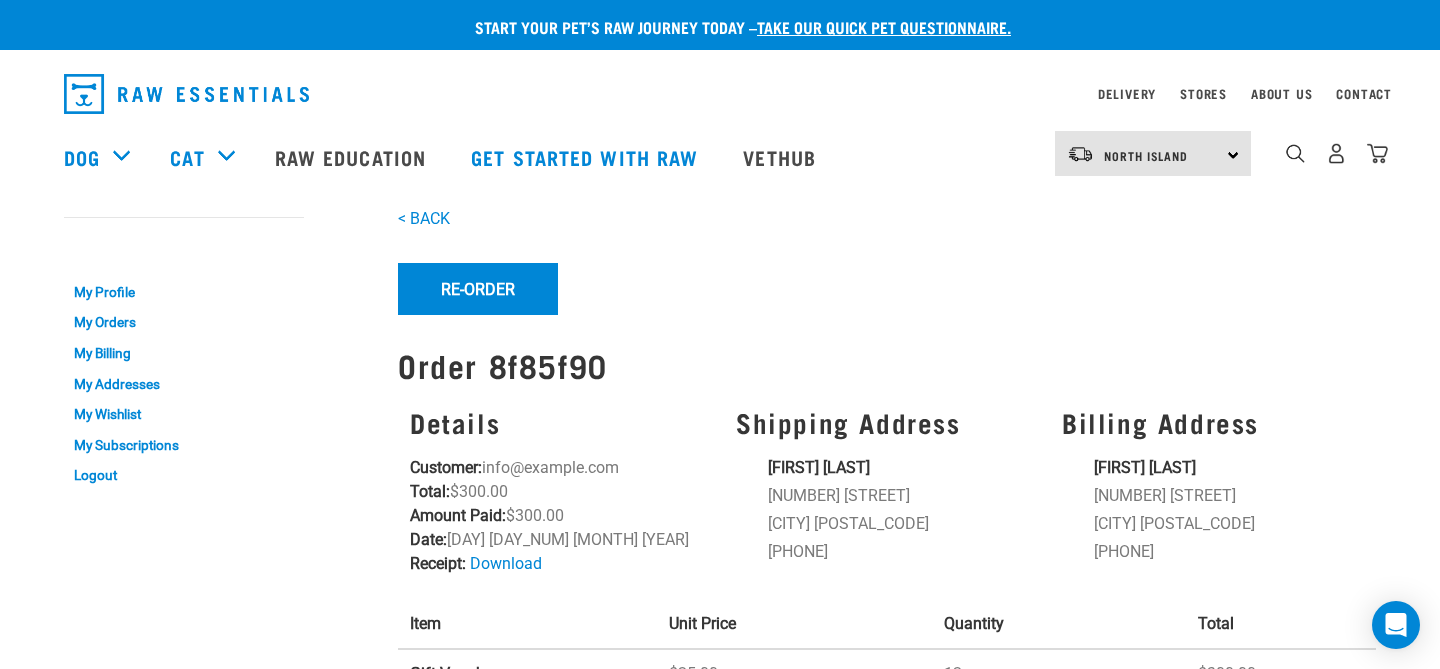 scroll, scrollTop: 0, scrollLeft: 0, axis: both 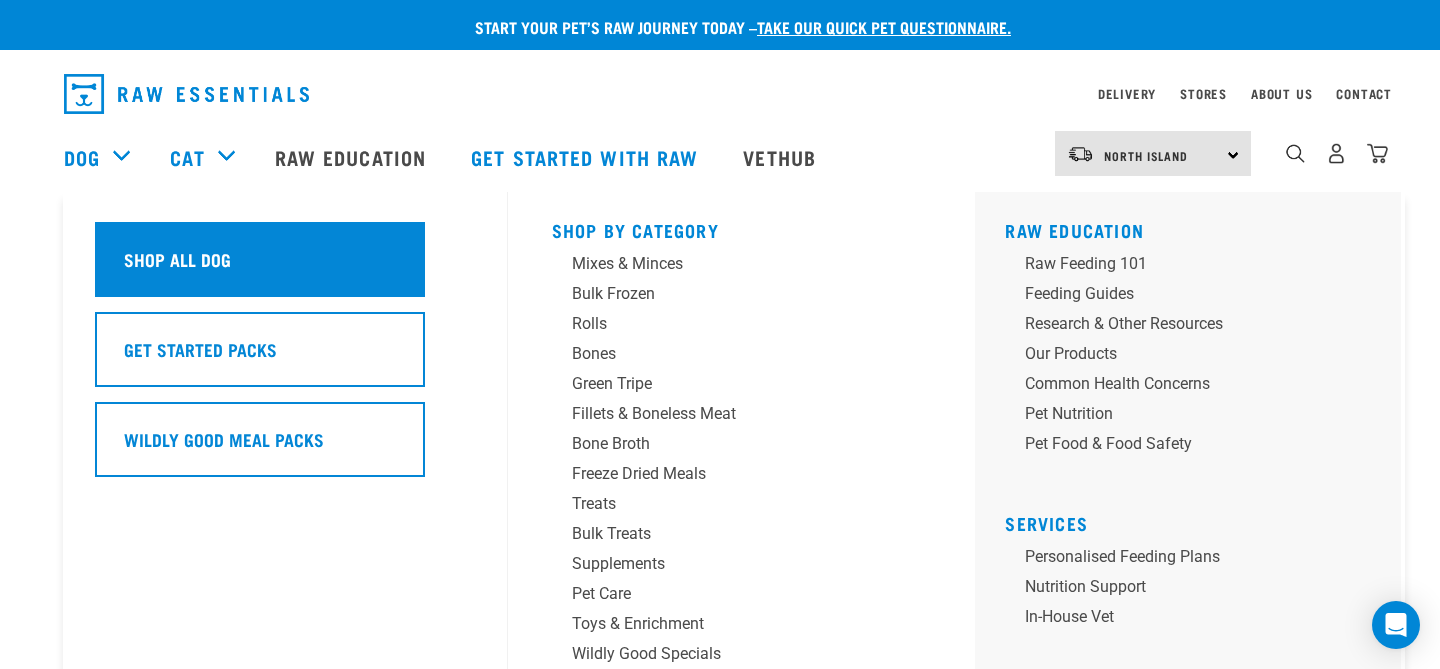click on "Shop All Dog" at bounding box center (177, 259) 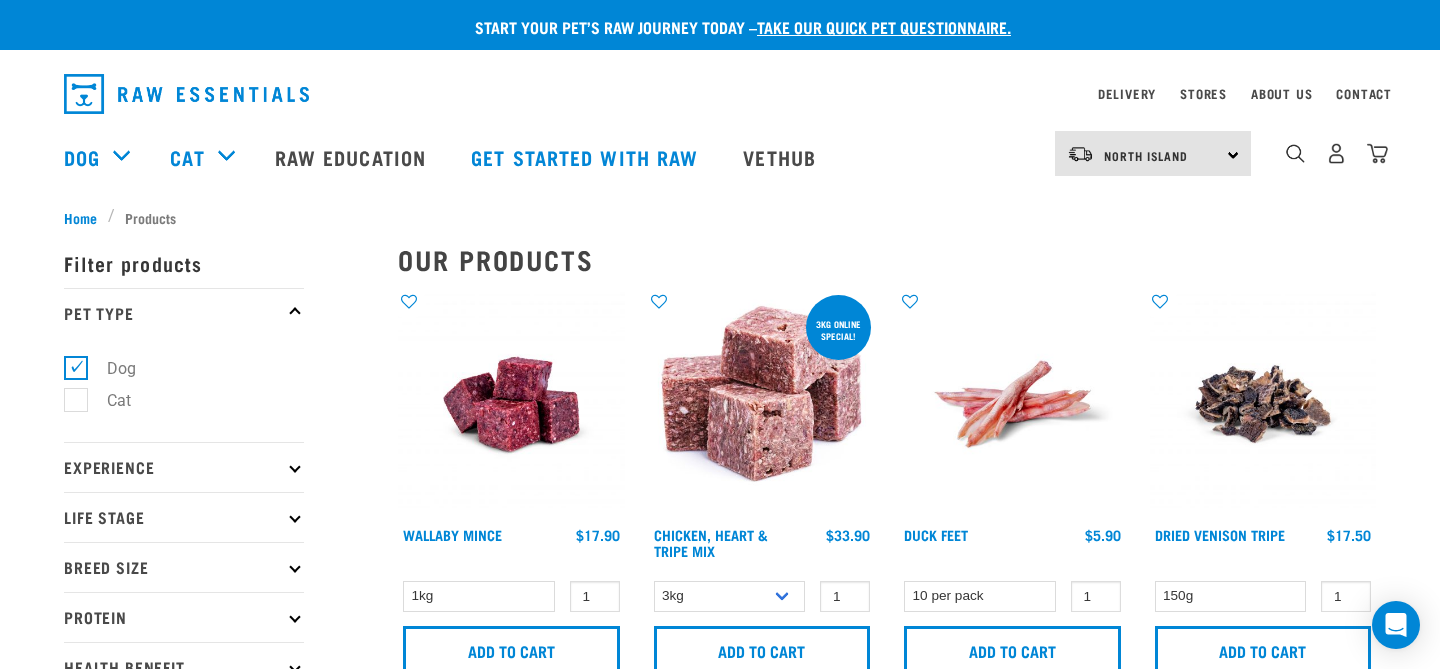 scroll, scrollTop: 0, scrollLeft: 0, axis: both 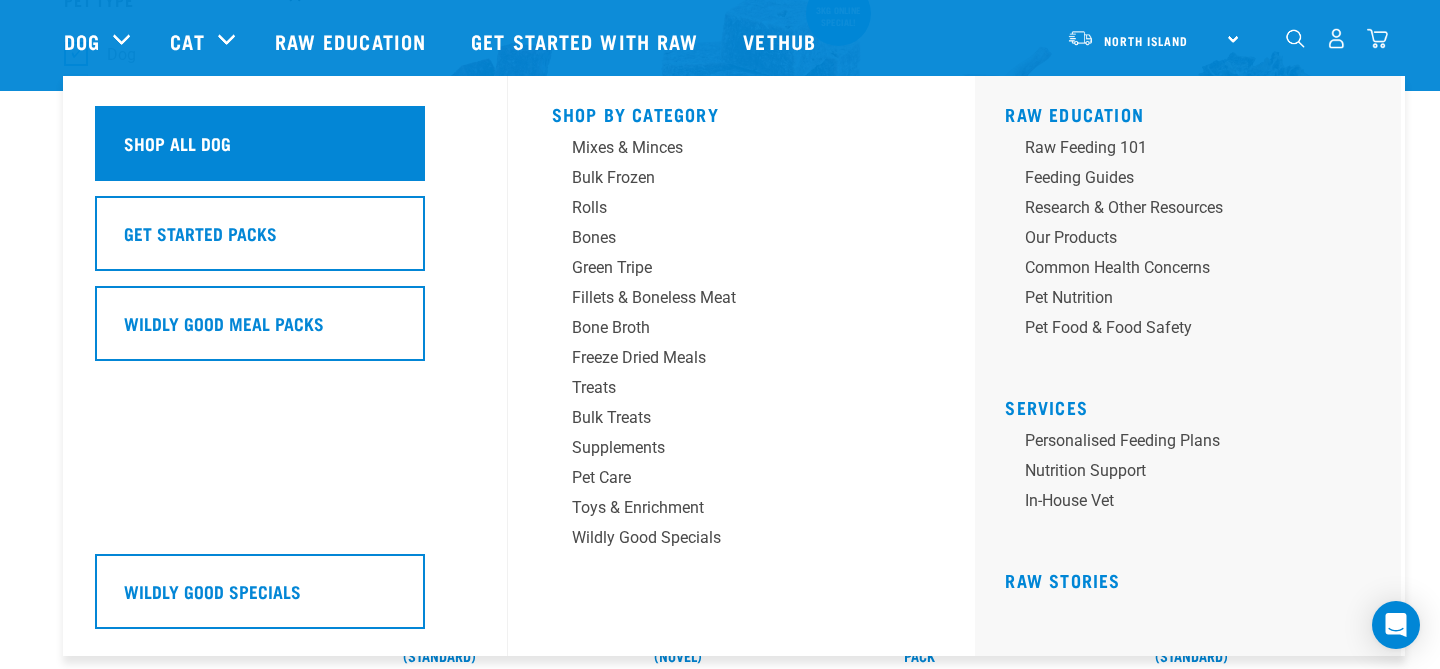 click on "Shop All Dog" at bounding box center (177, 143) 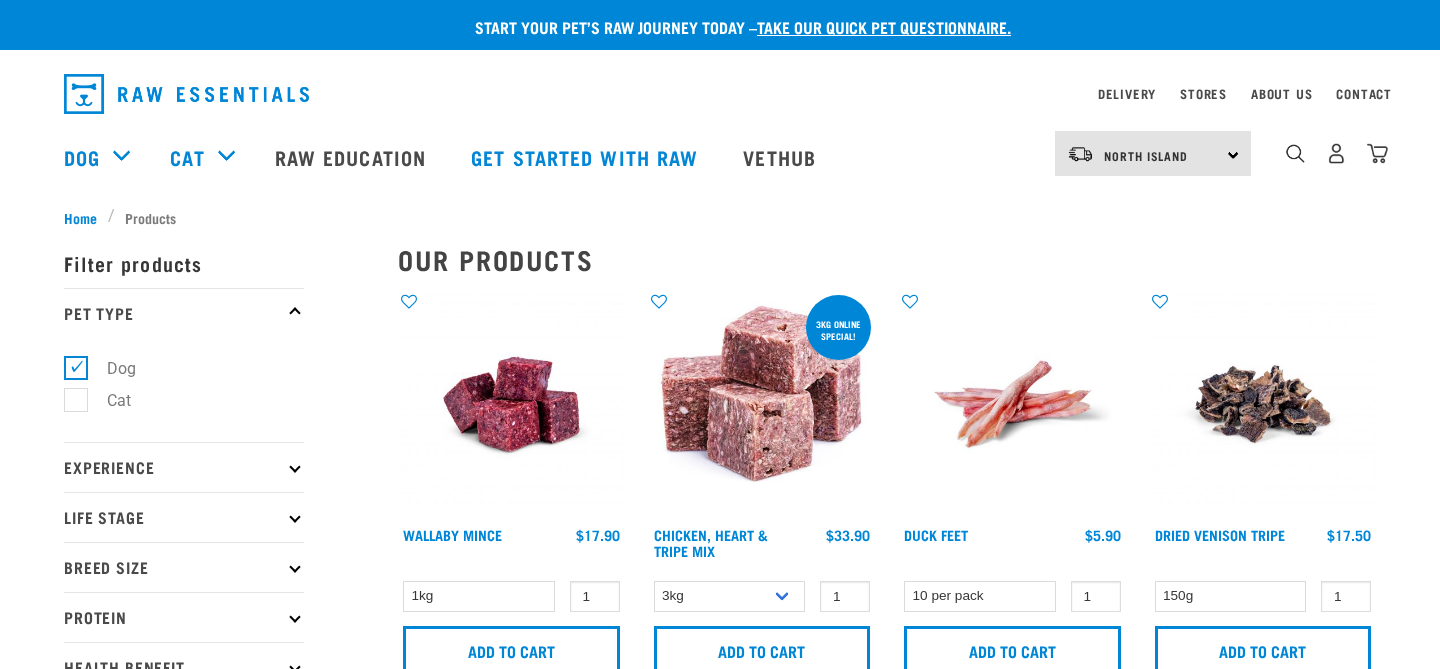 scroll, scrollTop: 0, scrollLeft: 0, axis: both 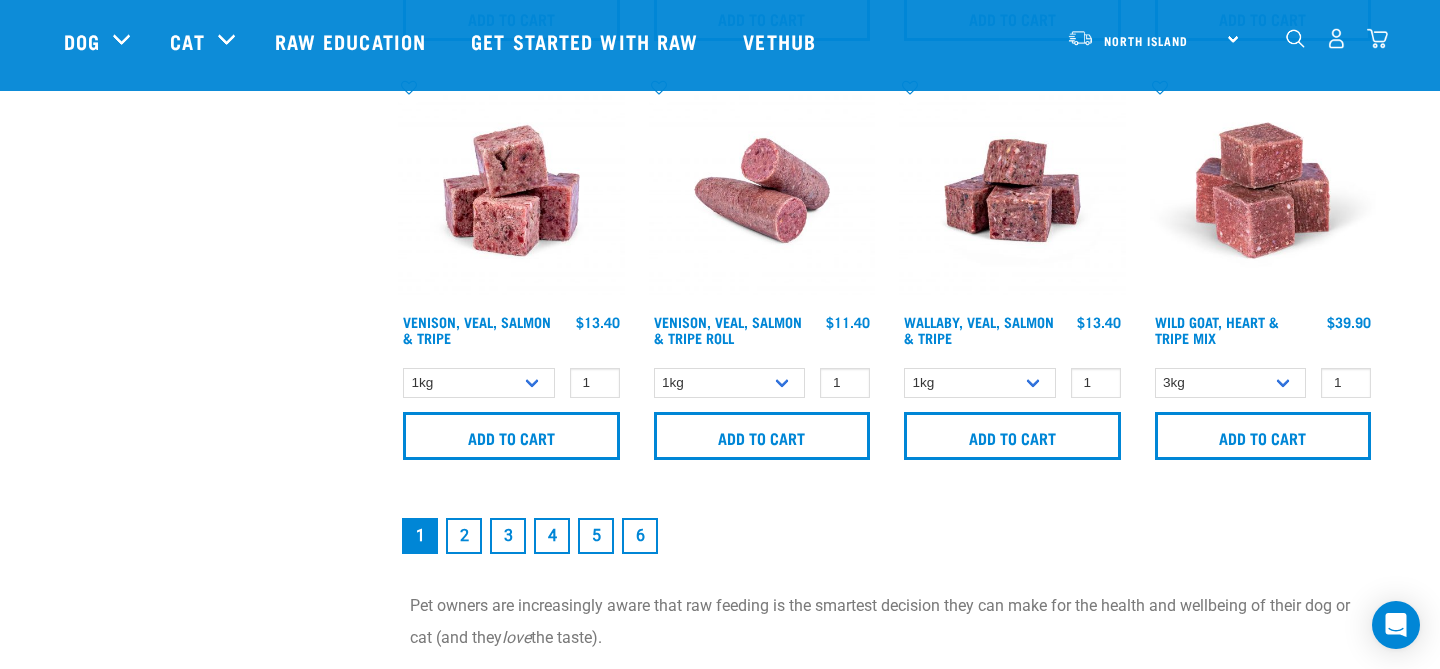 click on "6" at bounding box center [640, 536] 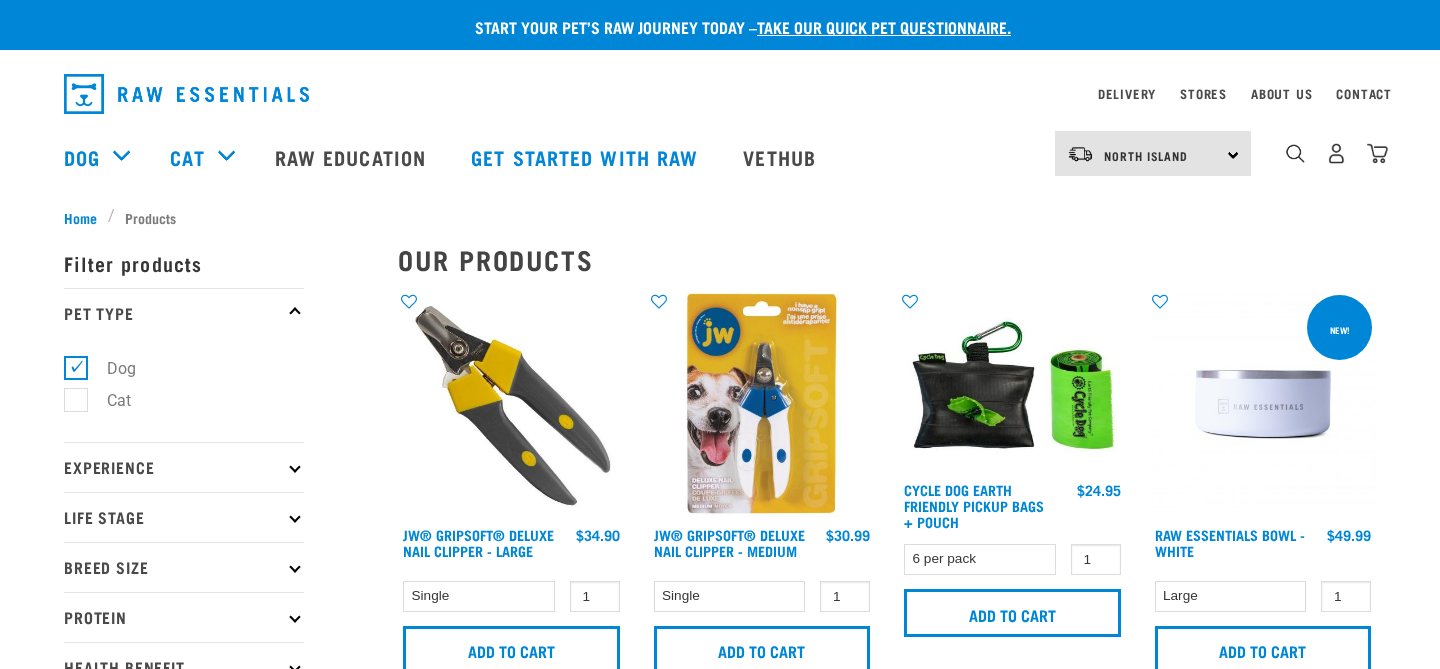 scroll, scrollTop: 0, scrollLeft: 0, axis: both 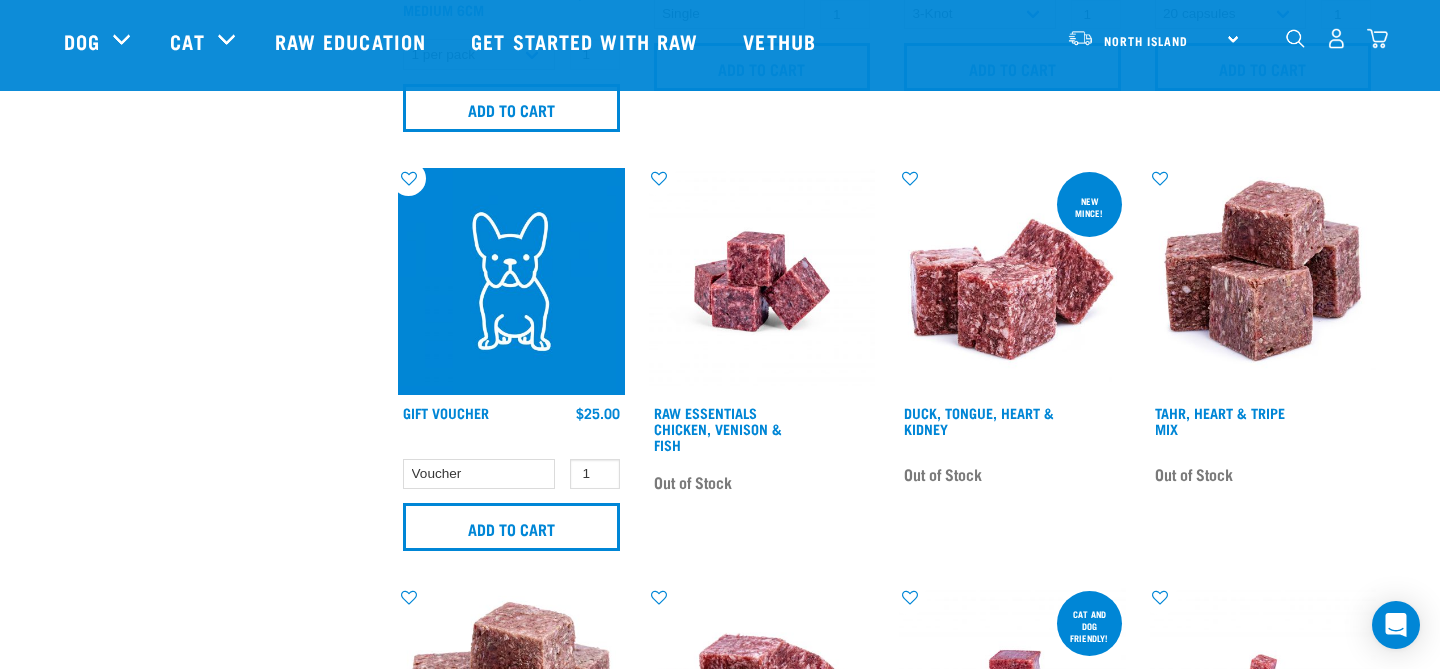 click at bounding box center (511, 281) 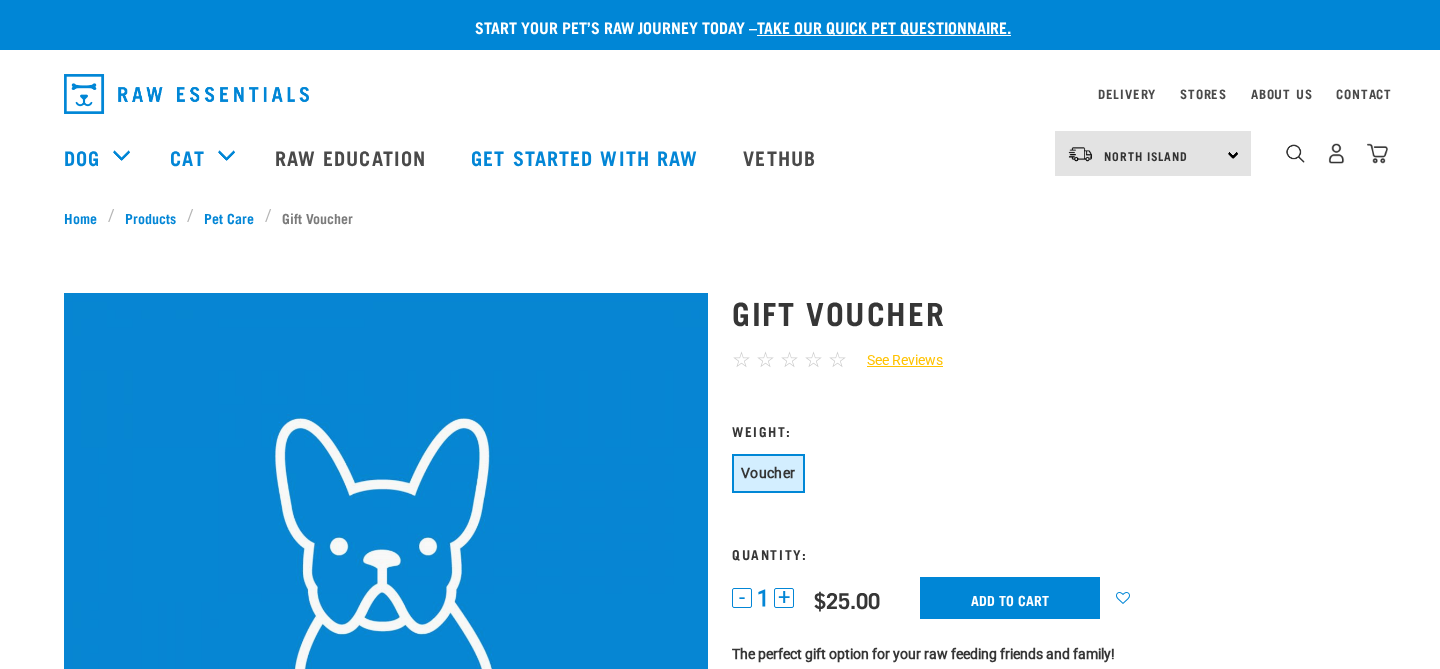 scroll, scrollTop: 0, scrollLeft: 0, axis: both 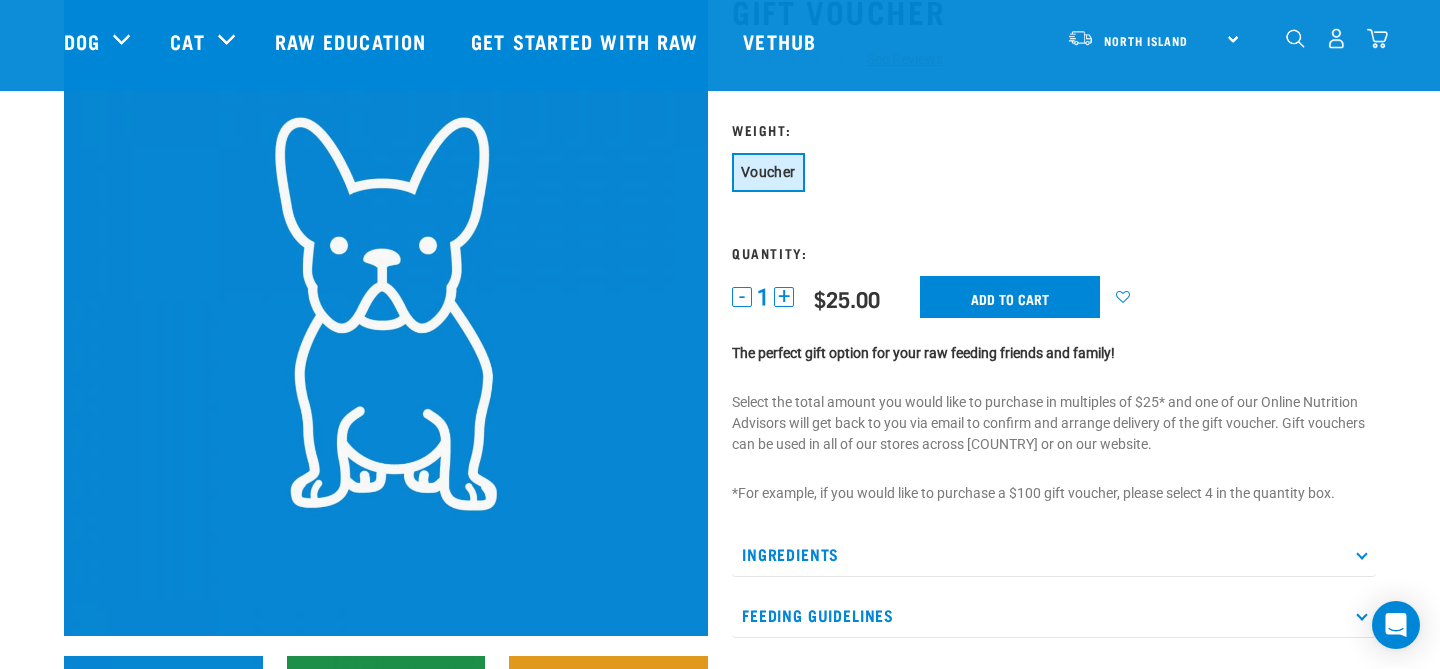 click on "+" at bounding box center (784, 297) 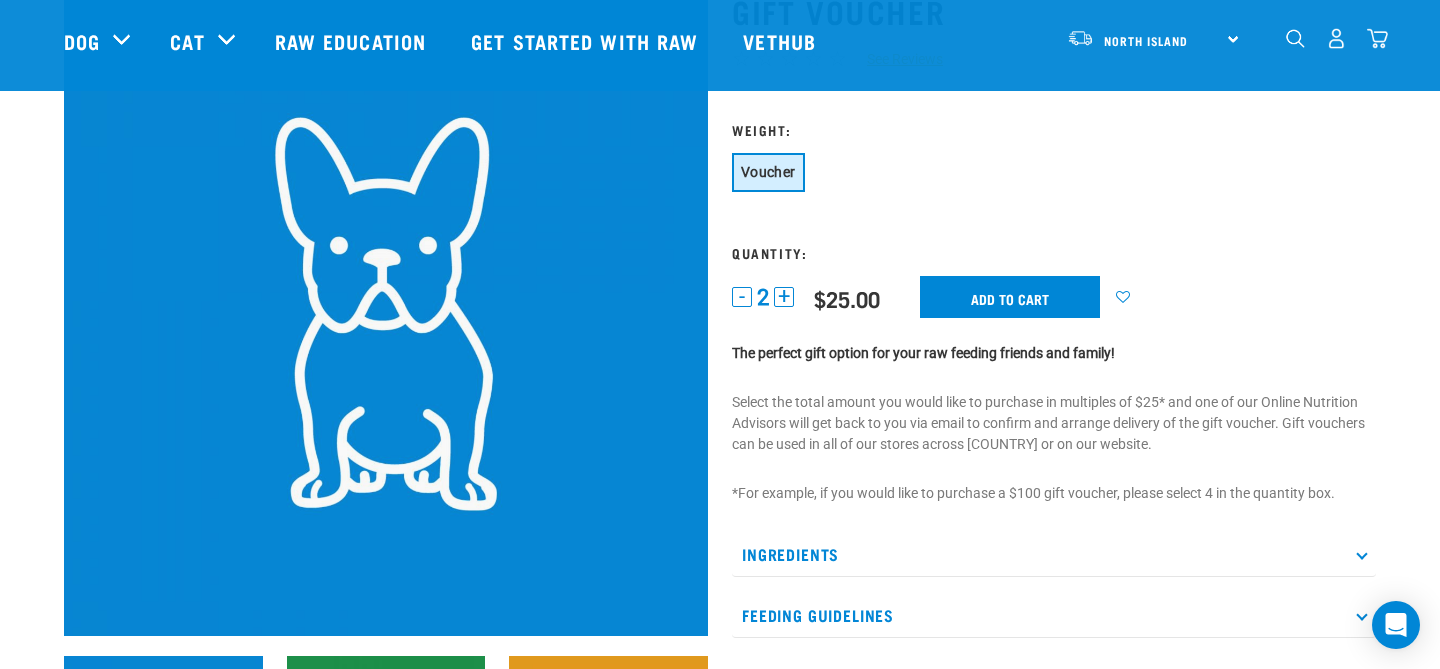 click on "+" at bounding box center [784, 297] 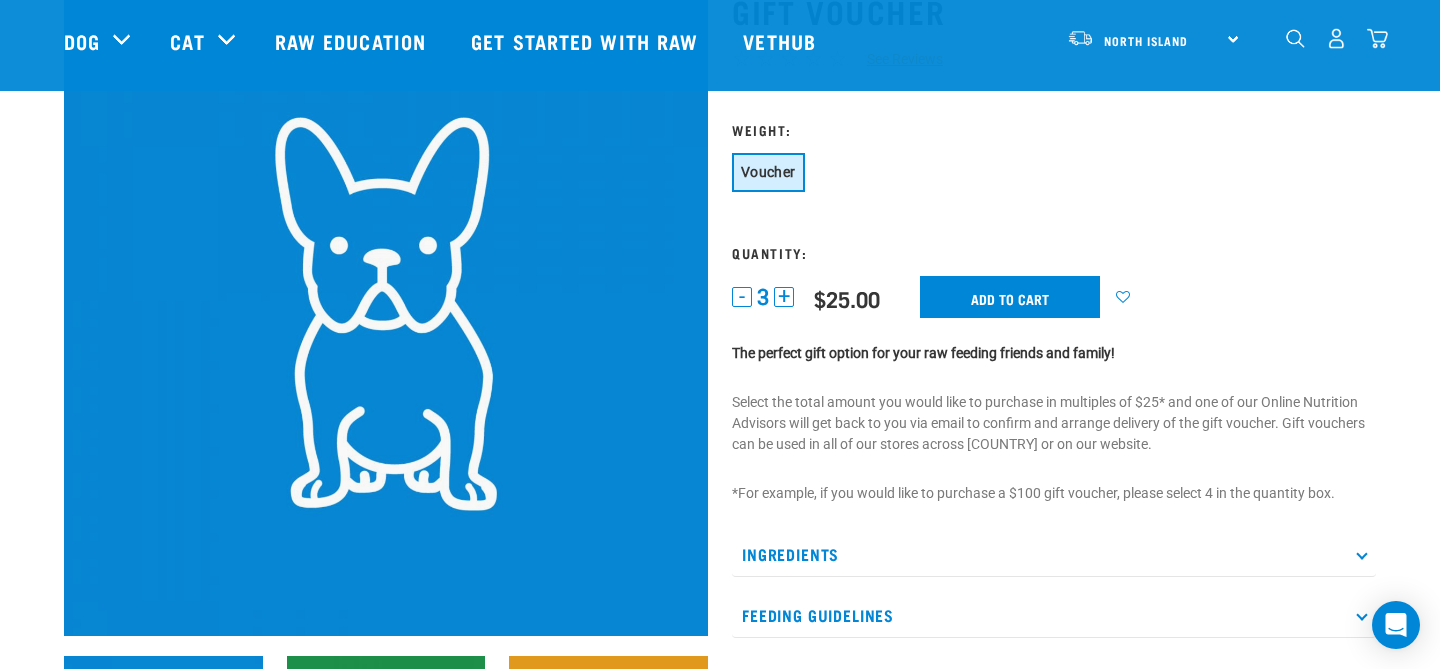 click on "+" at bounding box center [784, 297] 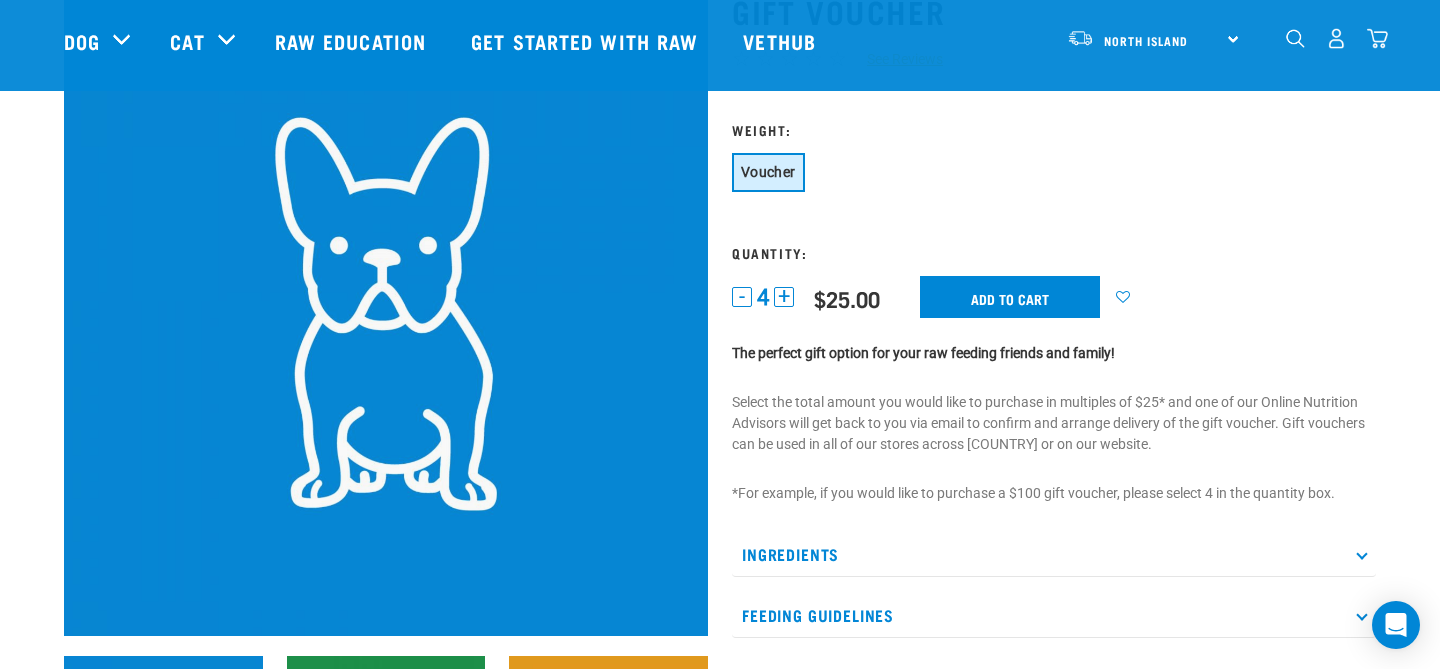 click on "+" at bounding box center [784, 297] 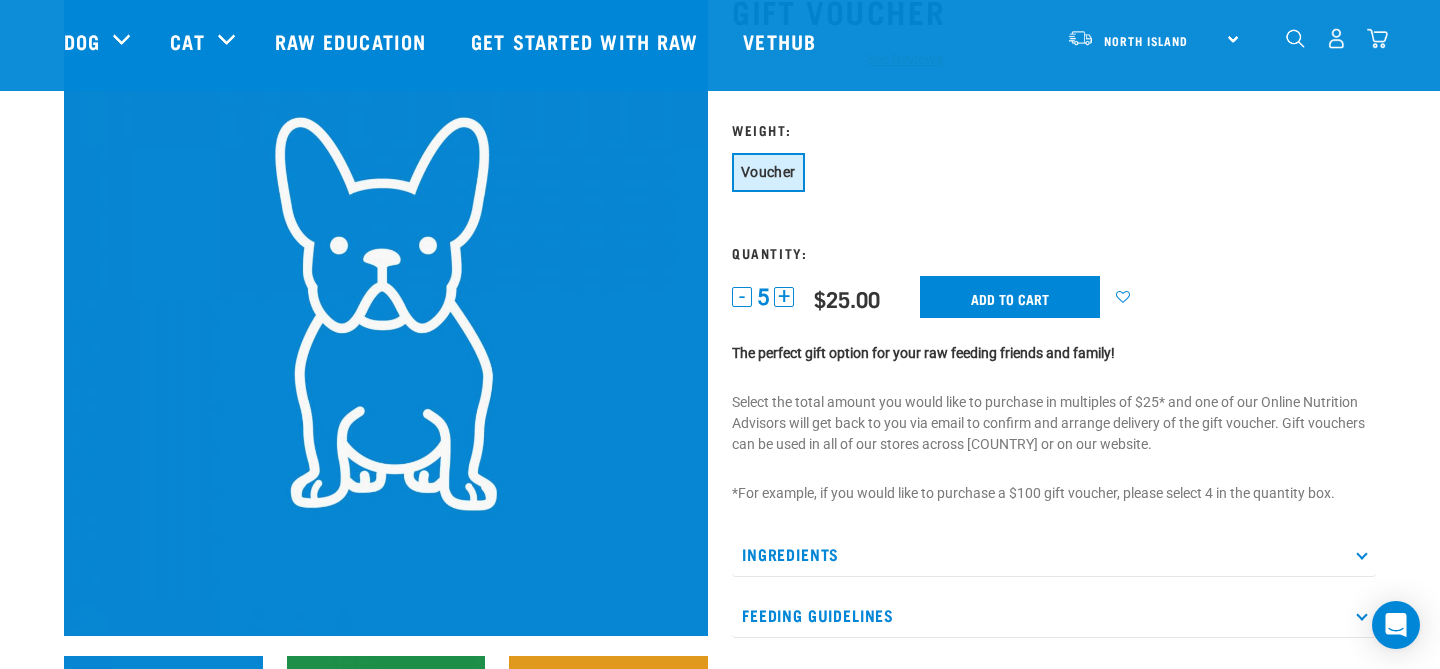 click on "+" at bounding box center [784, 297] 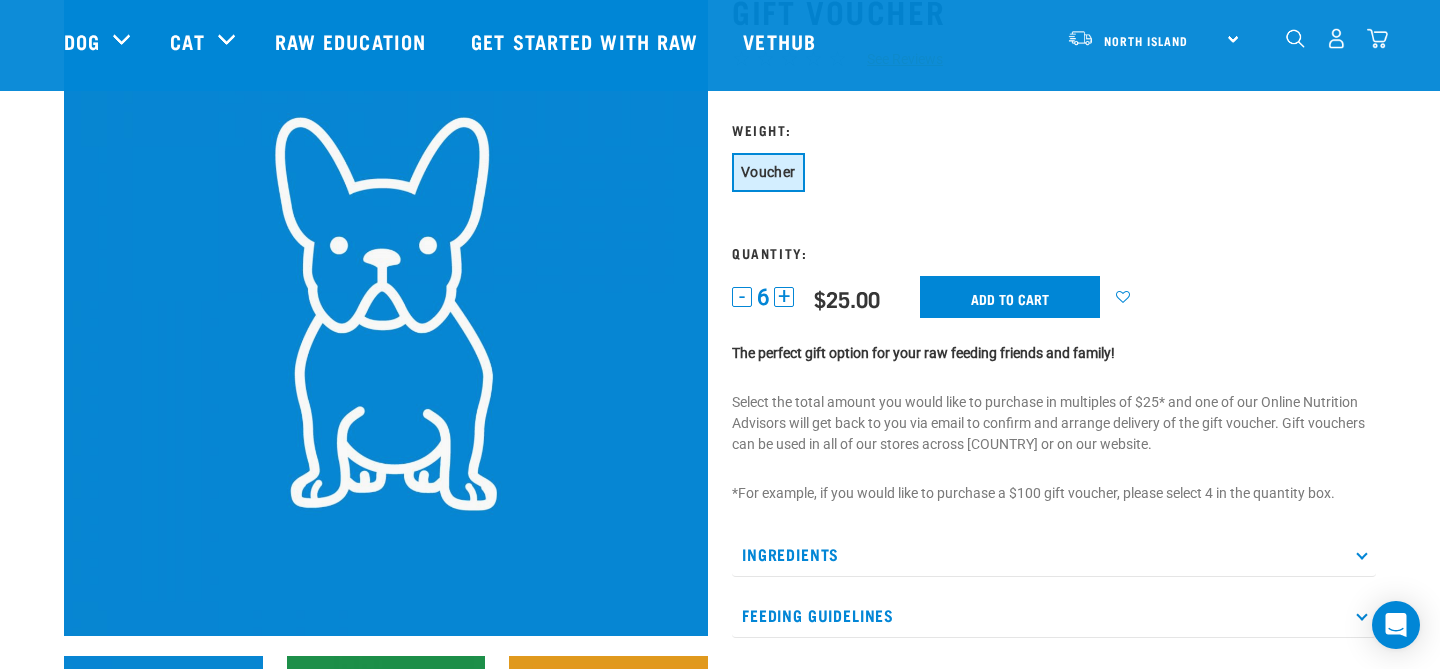 click on "+" at bounding box center (784, 297) 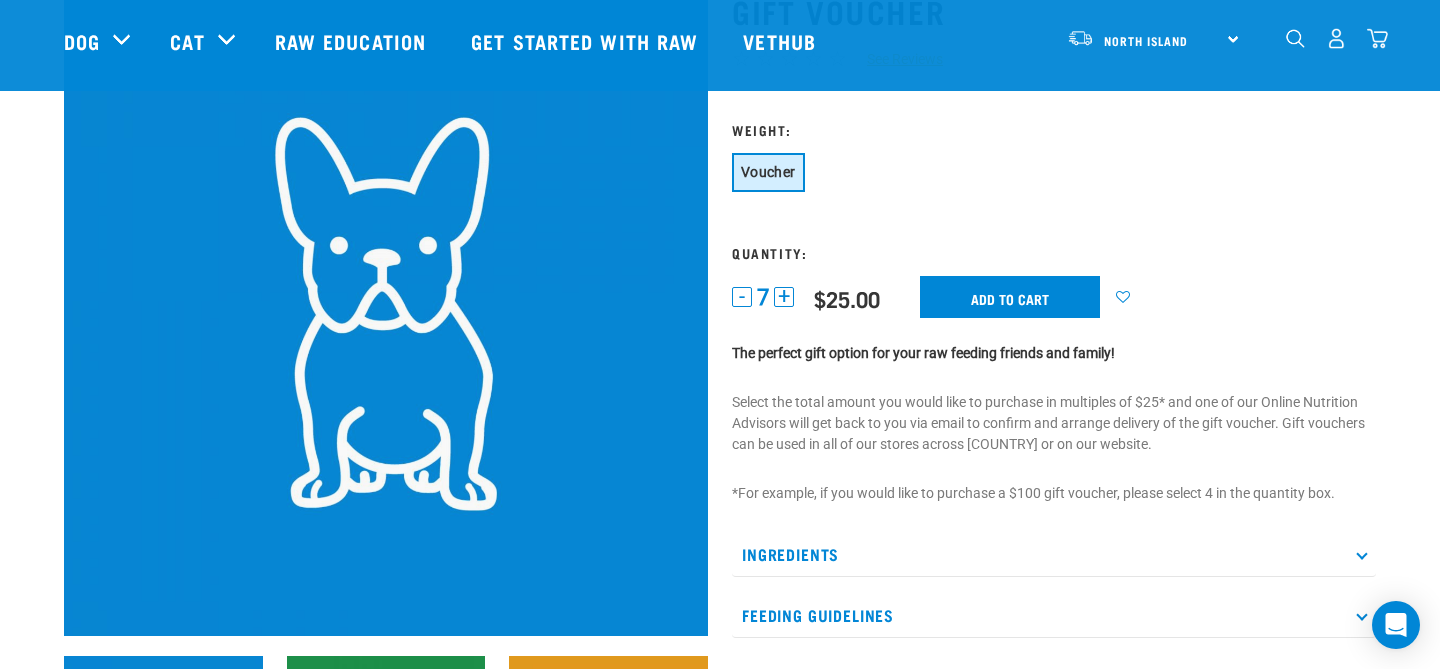 click on "+" at bounding box center [784, 297] 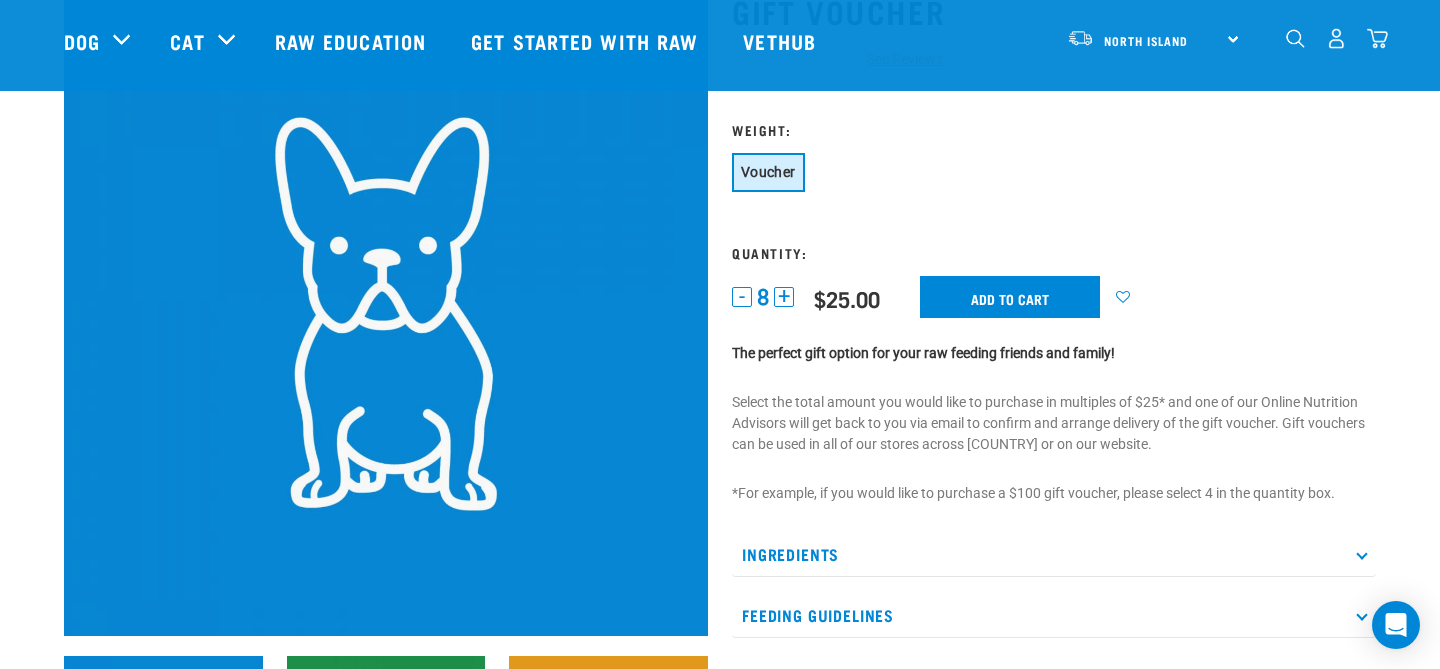 click on "+" at bounding box center (784, 297) 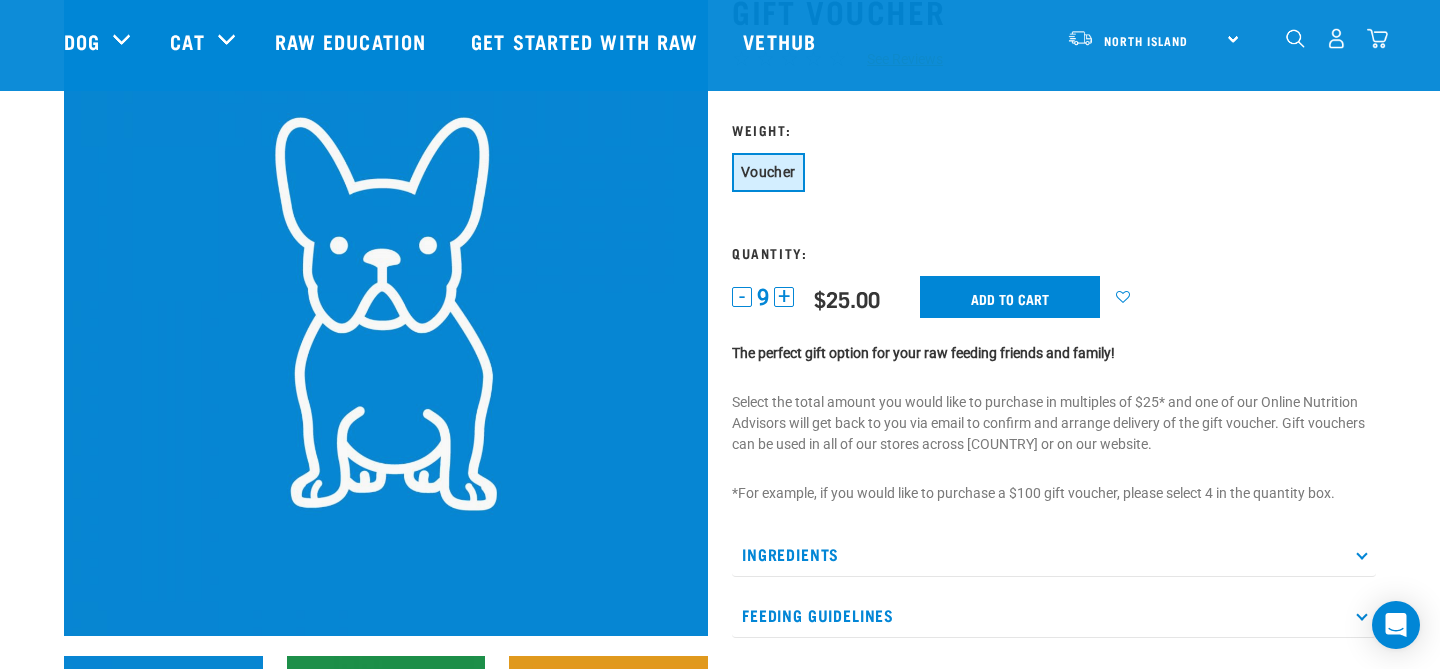 click on "+" at bounding box center (784, 297) 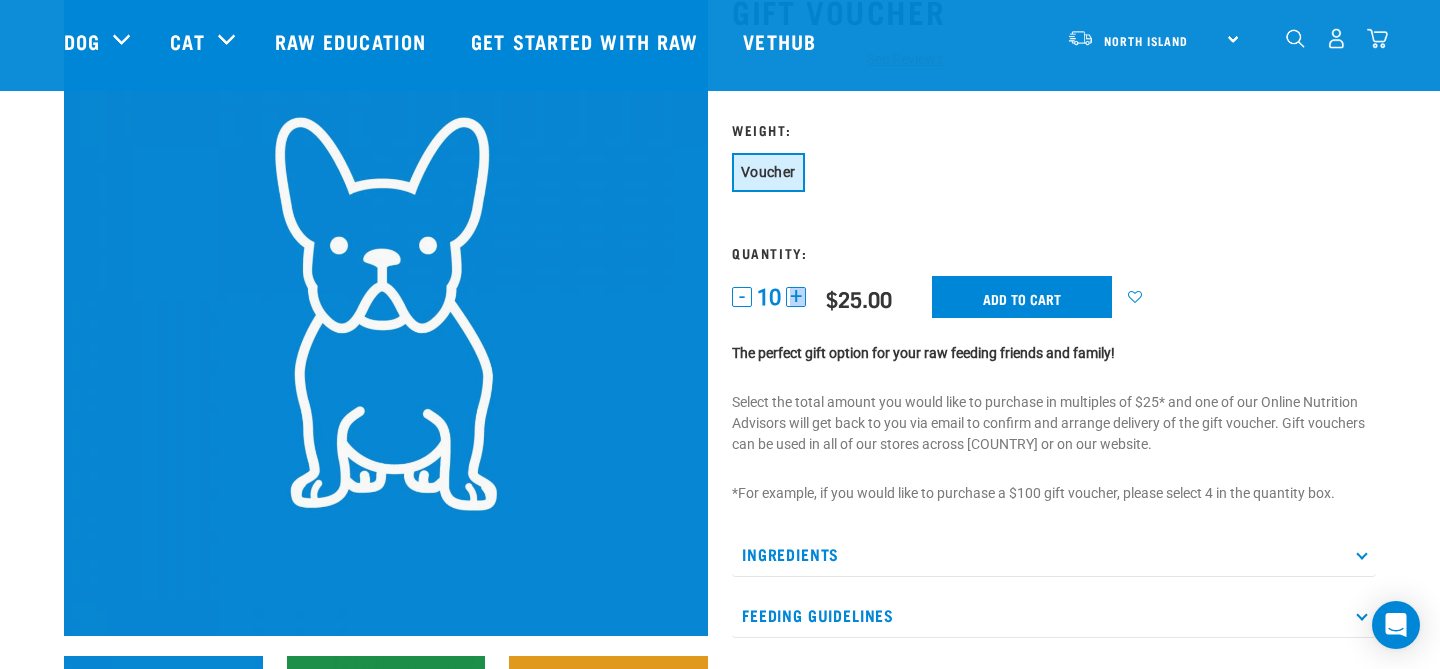 click on "-
10
+" at bounding box center (769, 297) 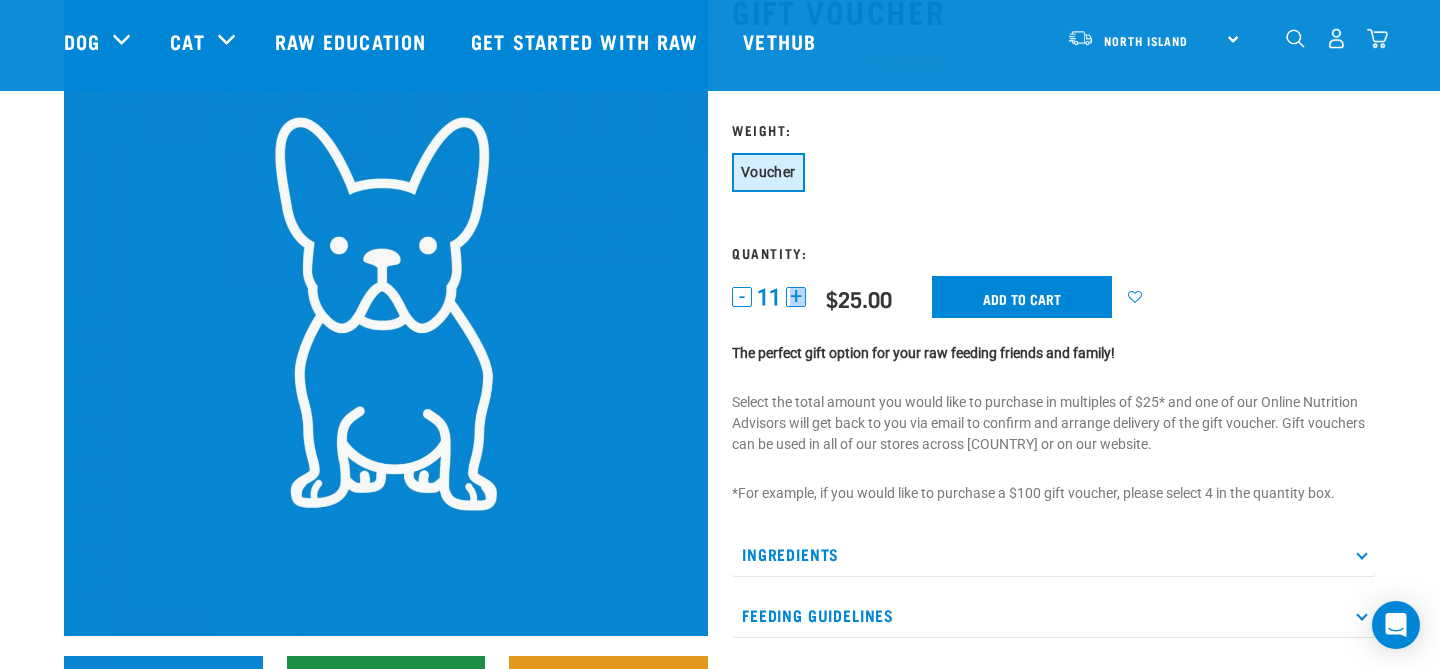 click on "+" at bounding box center [796, 297] 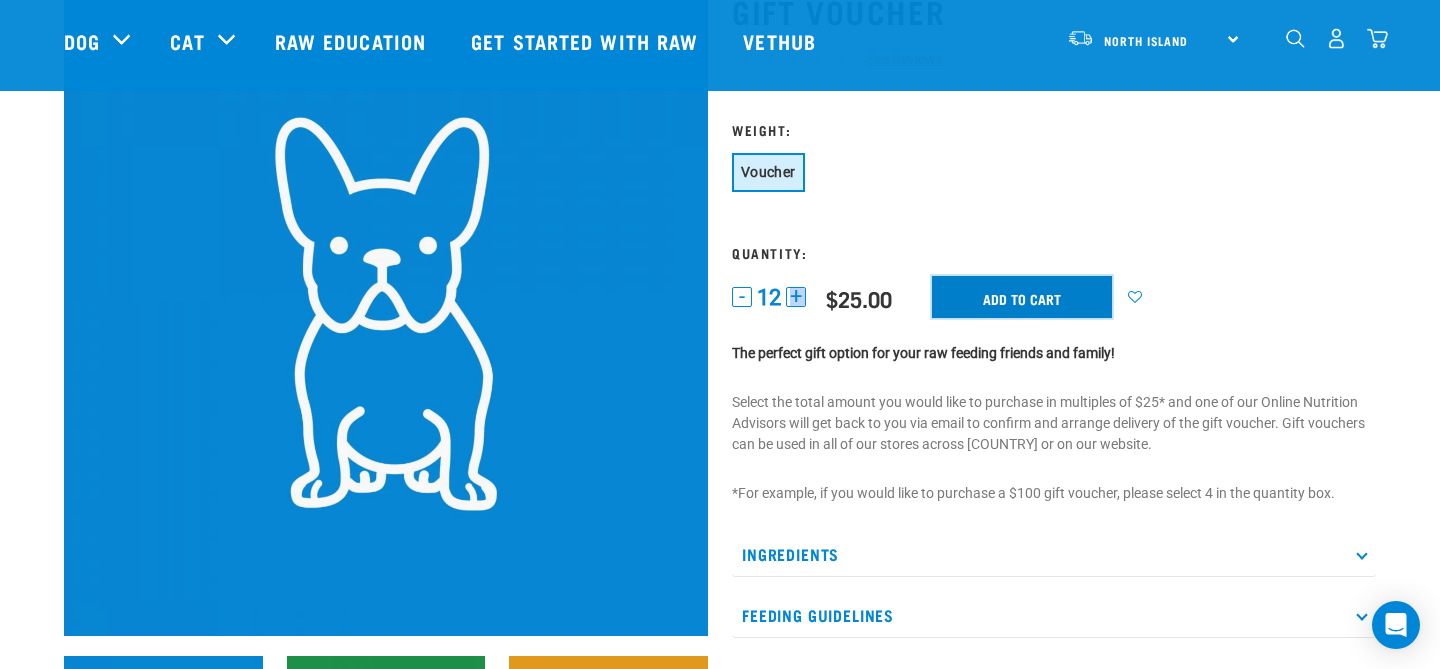 click on "Add to cart" at bounding box center [1022, 297] 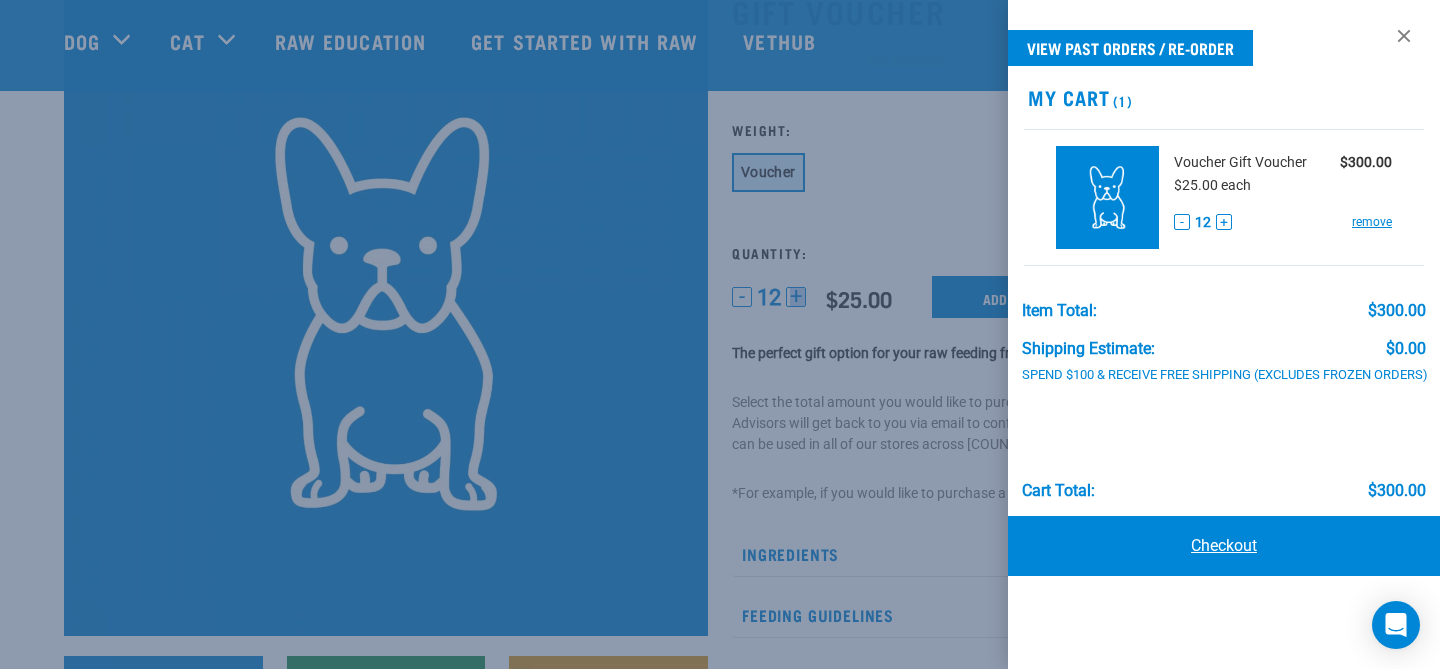 click on "Checkout" at bounding box center [1224, 546] 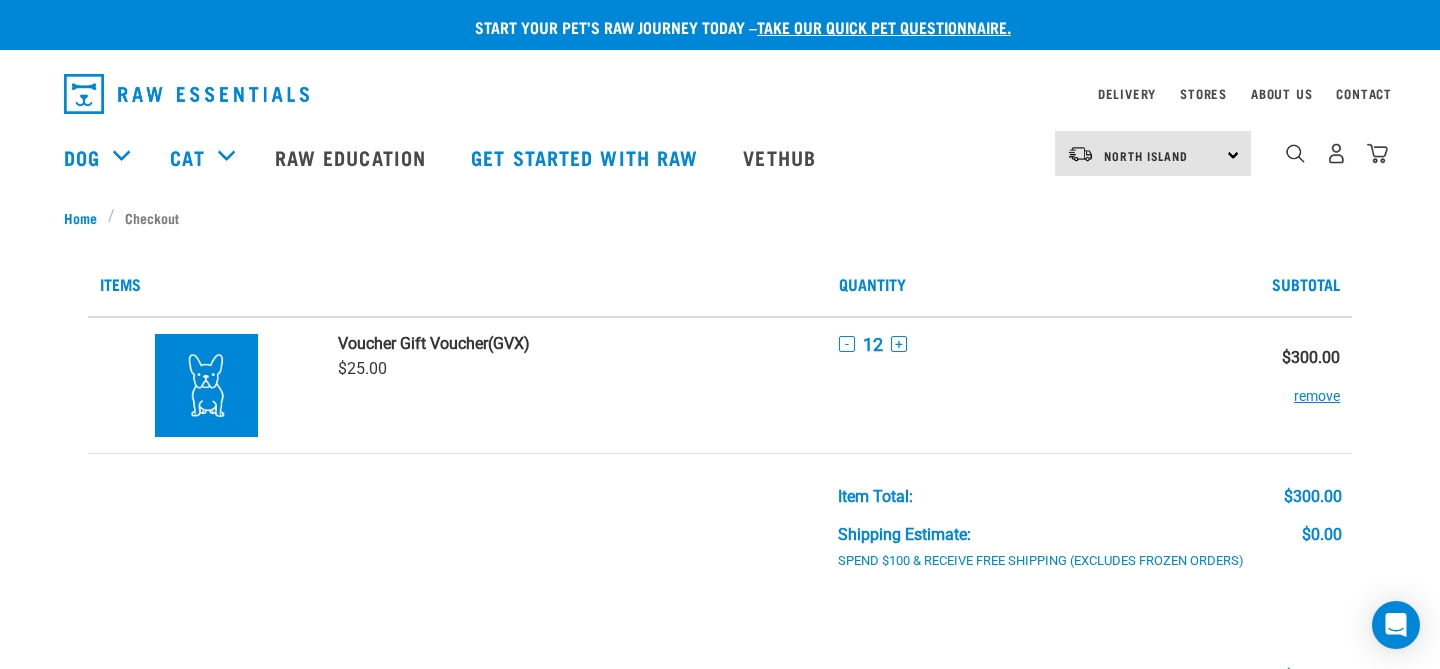 scroll, scrollTop: 0, scrollLeft: 0, axis: both 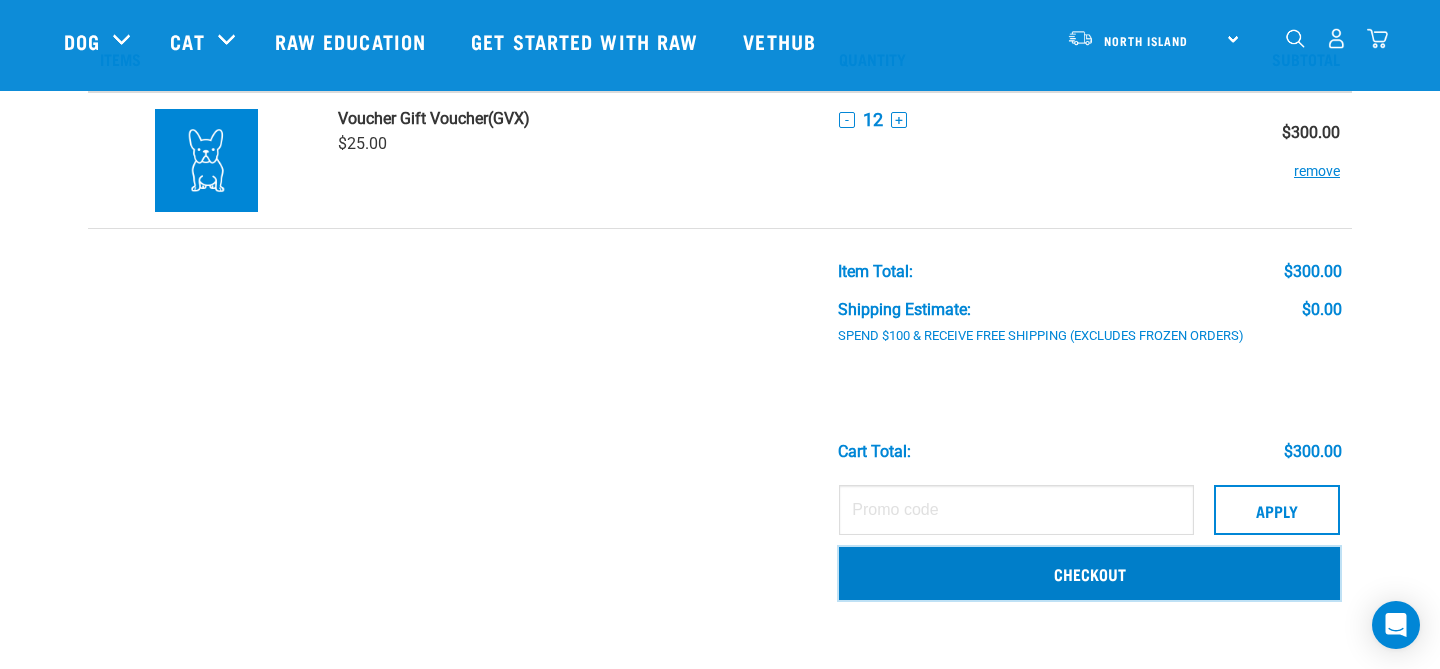 click on "Checkout" at bounding box center (1089, 573) 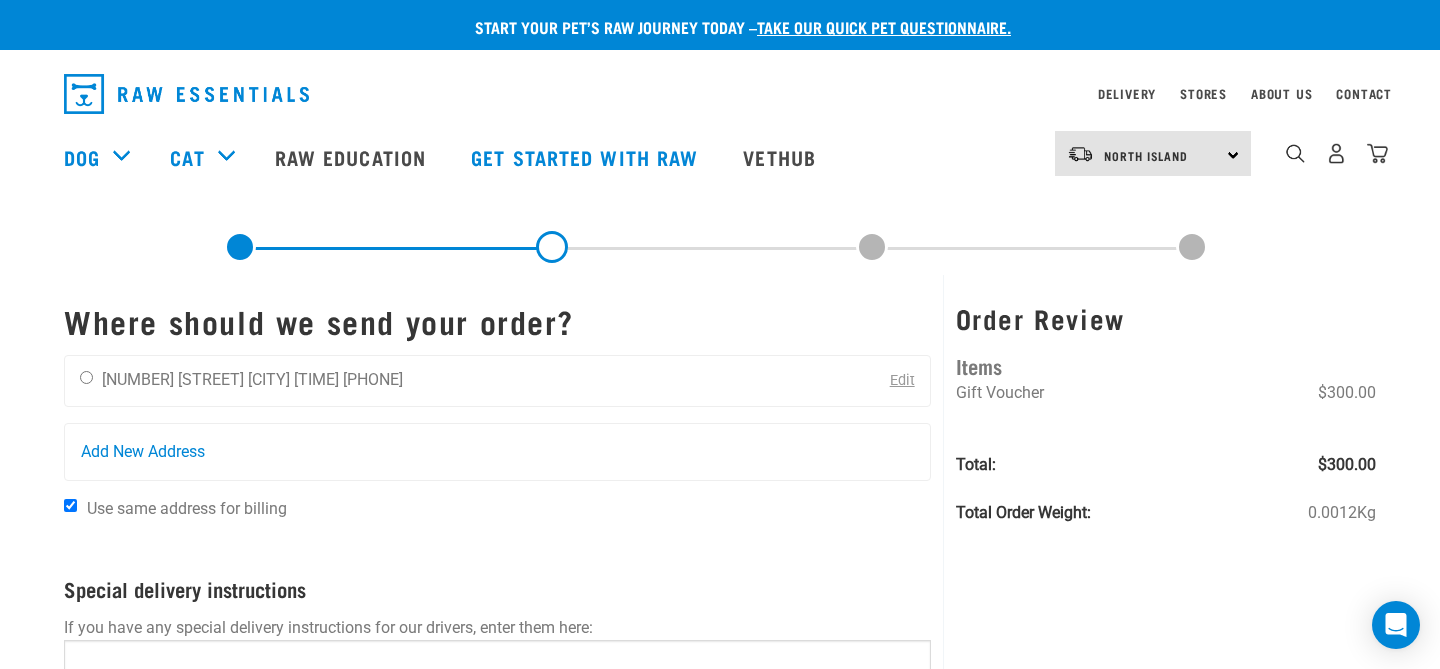 scroll, scrollTop: 0, scrollLeft: 0, axis: both 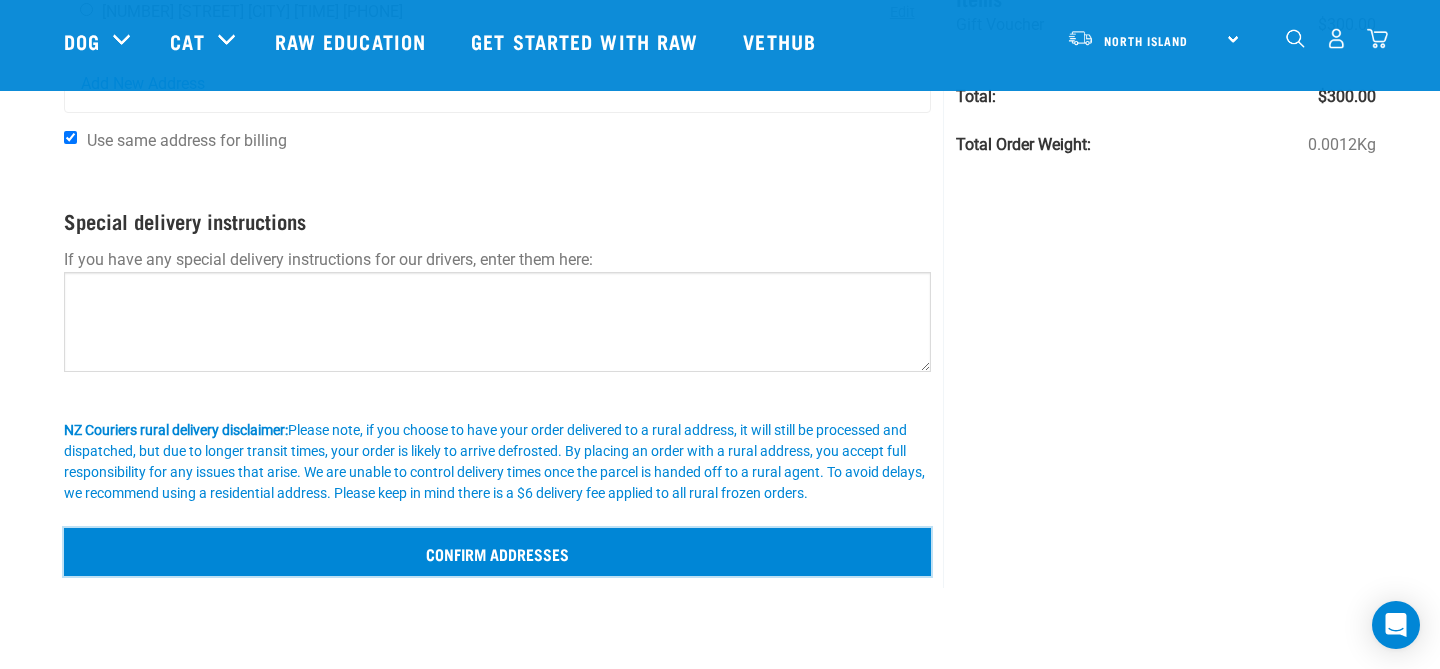 click on "Confirm addresses" at bounding box center (497, 552) 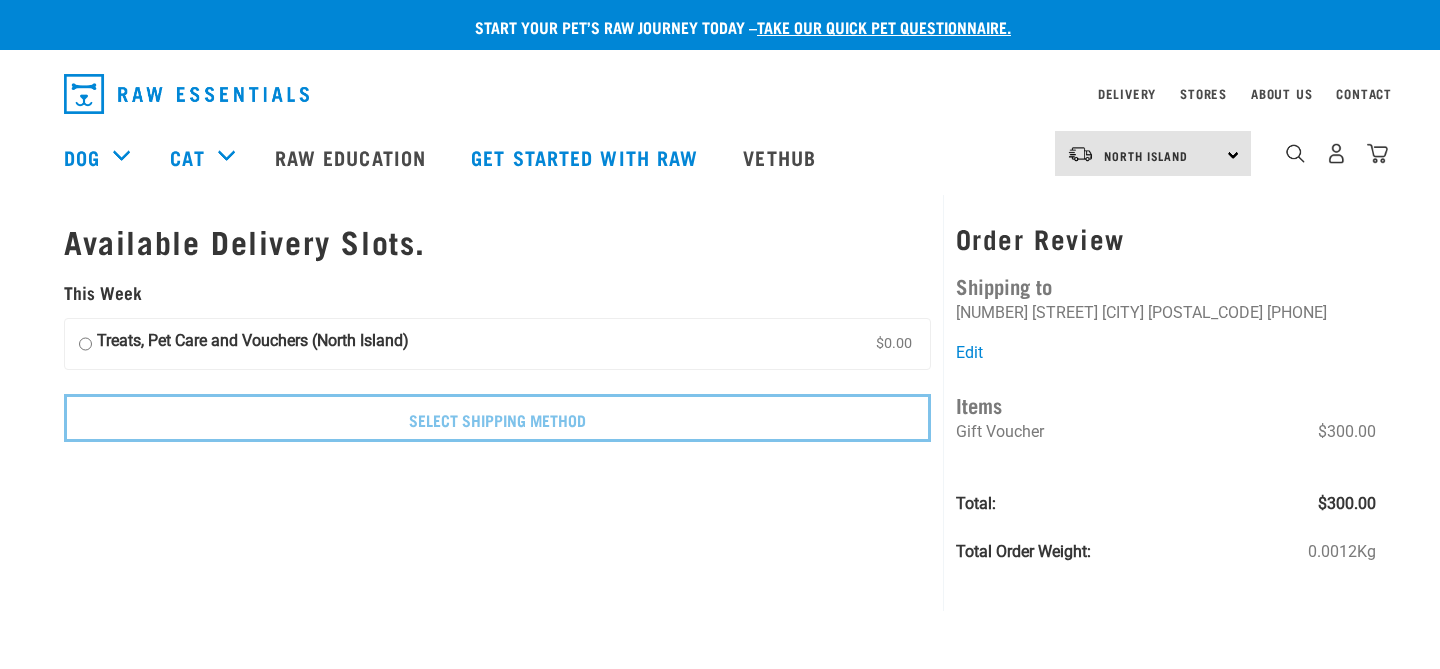 scroll, scrollTop: 0, scrollLeft: 0, axis: both 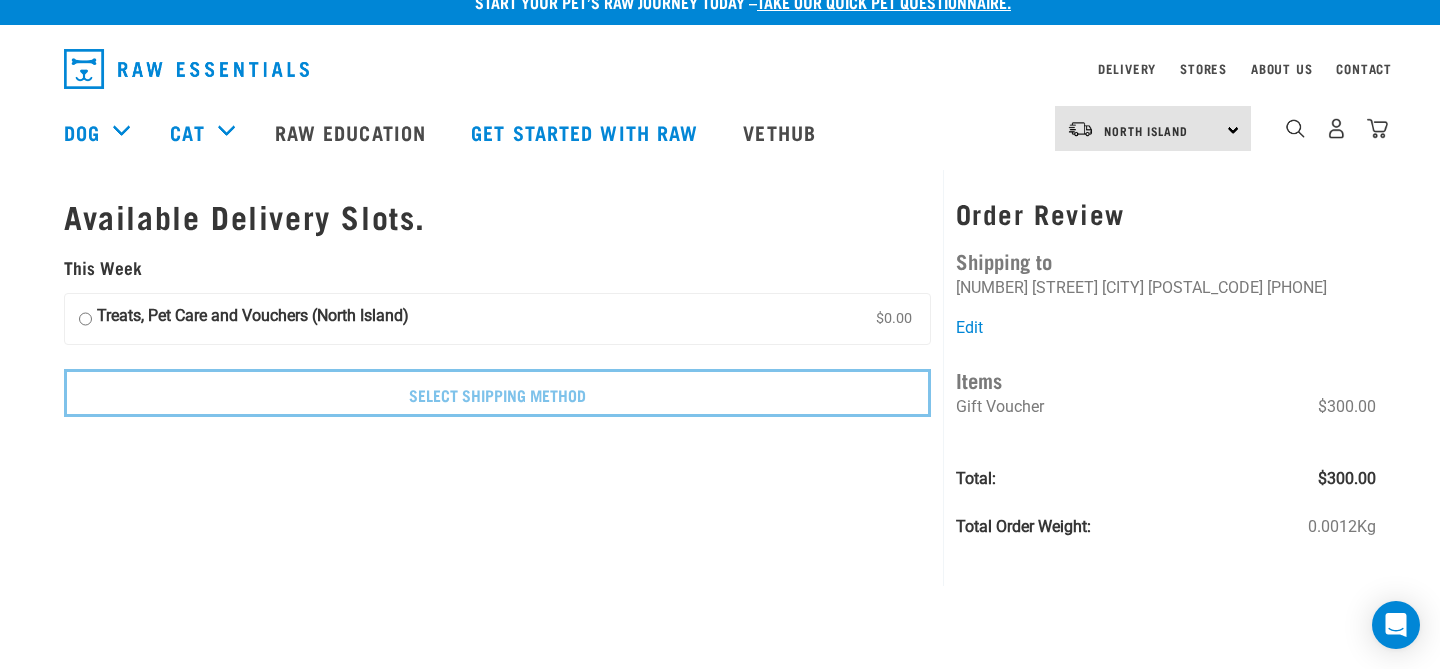click on "[PRODUCT], [PRODUCT] and [PRODUCT] ([LOCATION])
$0.00" at bounding box center [497, 319] 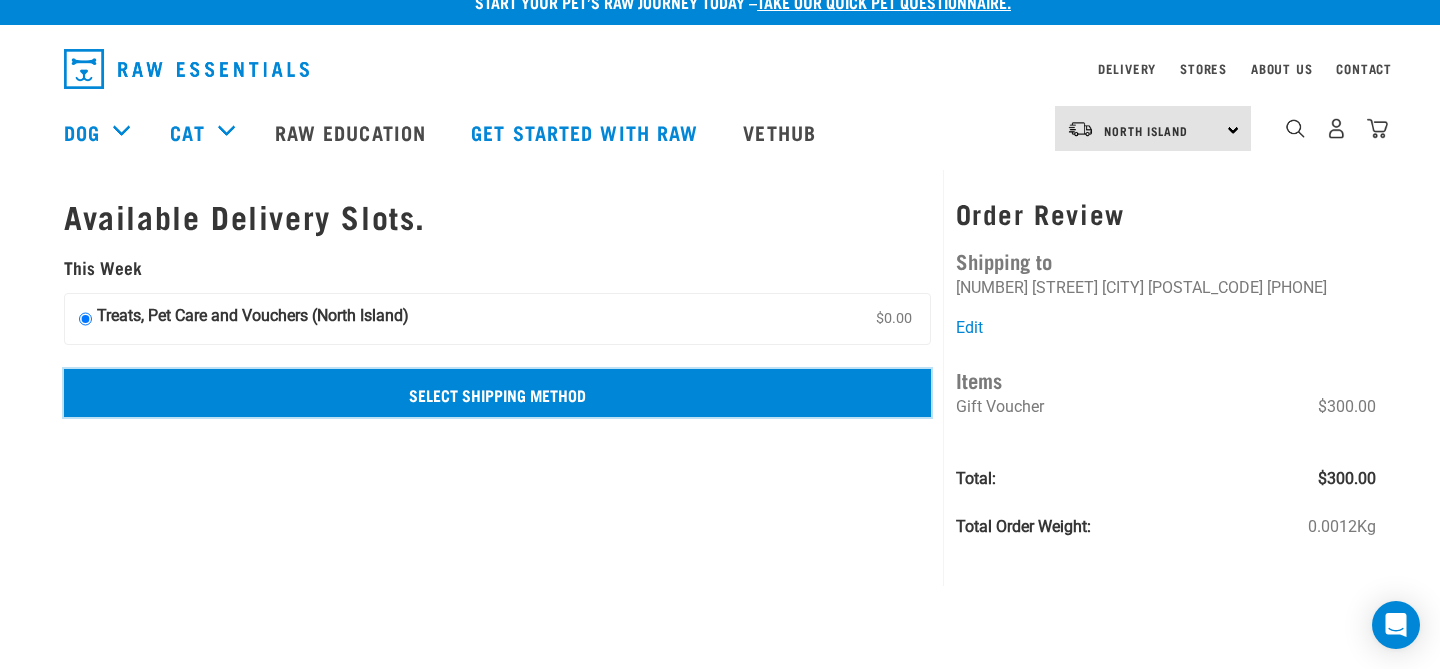 click on "Select Shipping Method" at bounding box center (497, 393) 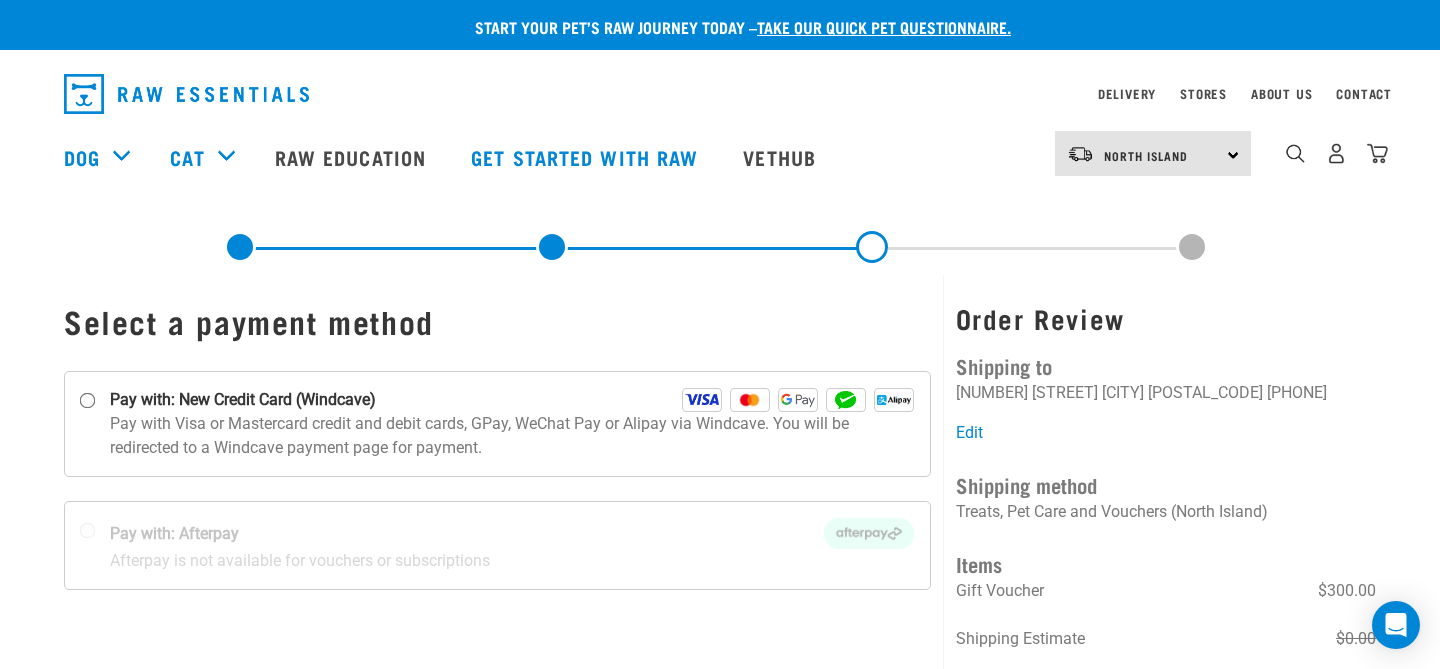 scroll, scrollTop: 0, scrollLeft: 0, axis: both 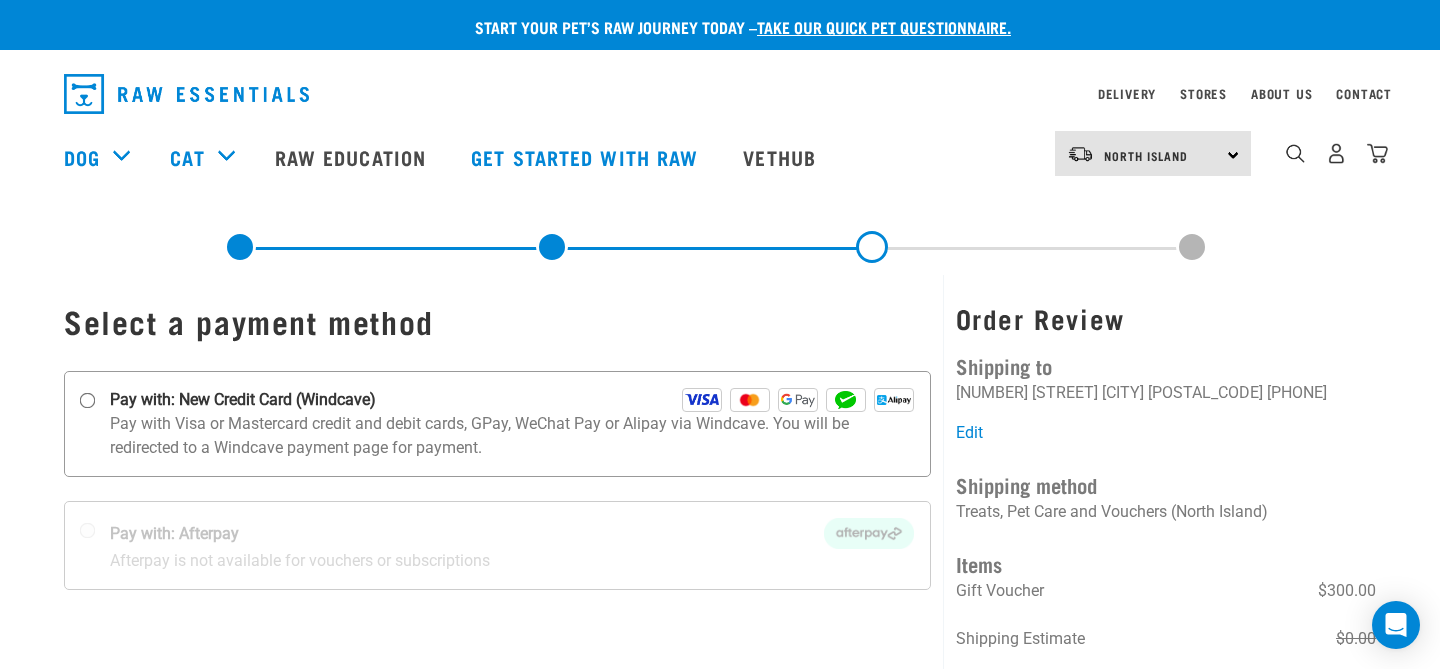 click on "Pay with: New Credit Card (Windcave)" at bounding box center [512, 400] 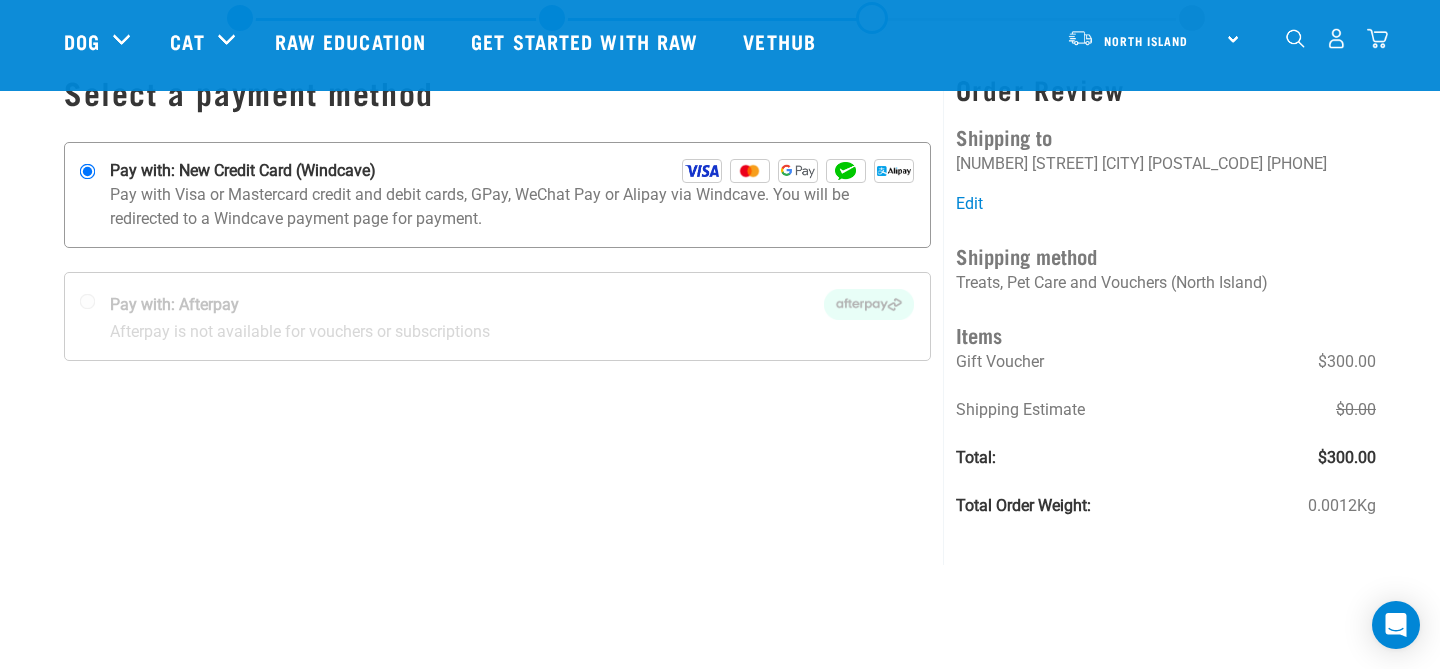 scroll, scrollTop: 0, scrollLeft: 0, axis: both 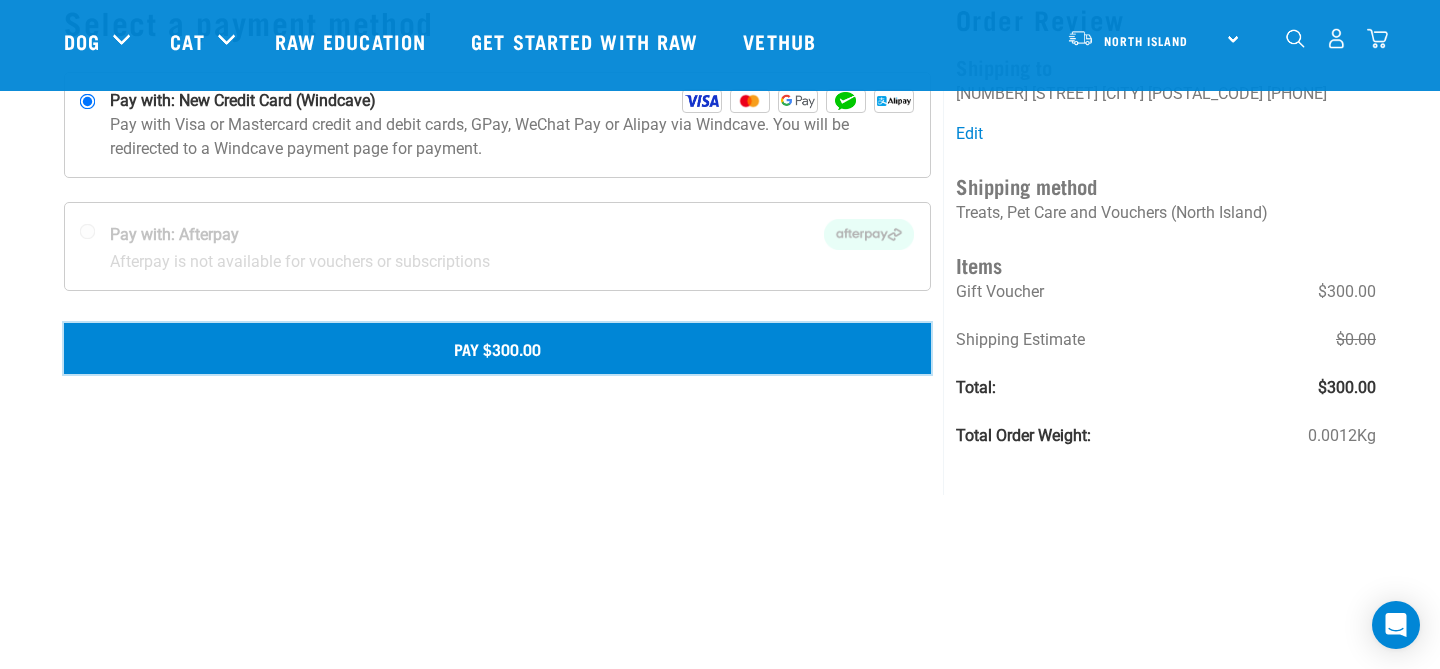 click on "Pay $300.00" at bounding box center [497, 348] 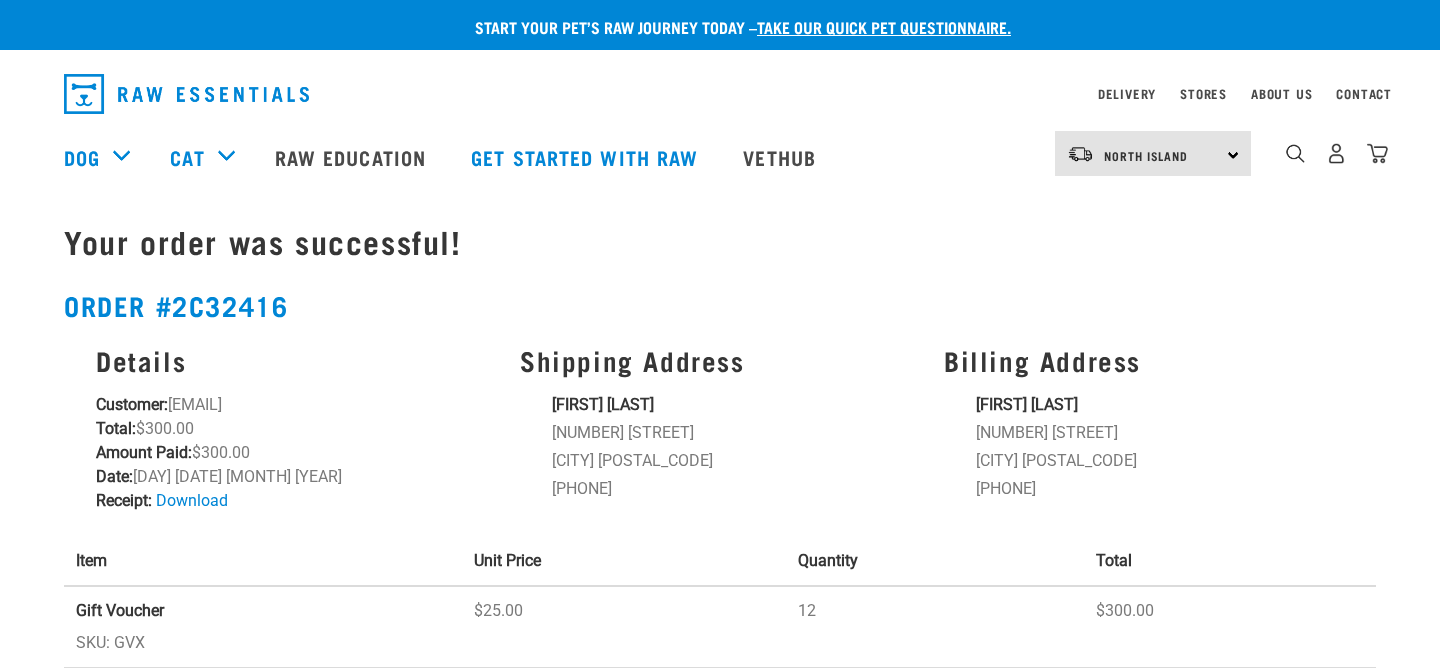 scroll, scrollTop: 0, scrollLeft: 0, axis: both 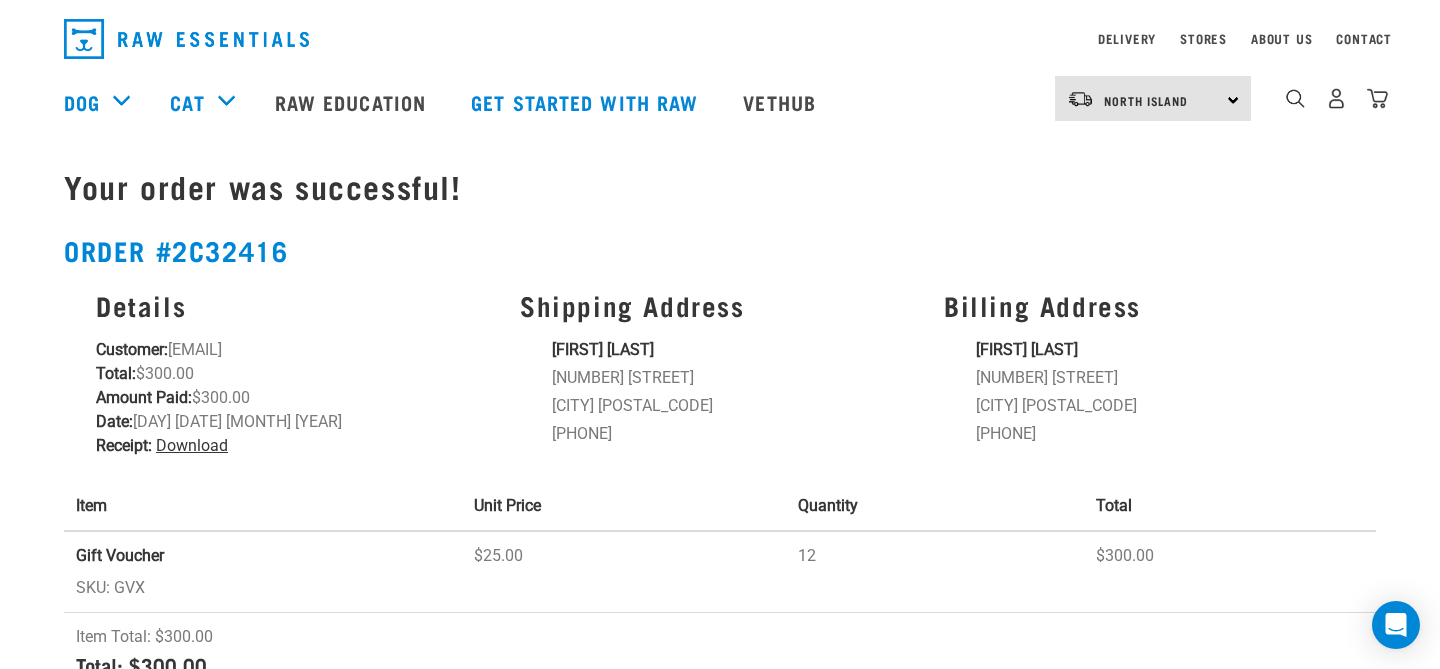 click on "Download" at bounding box center (192, 445) 